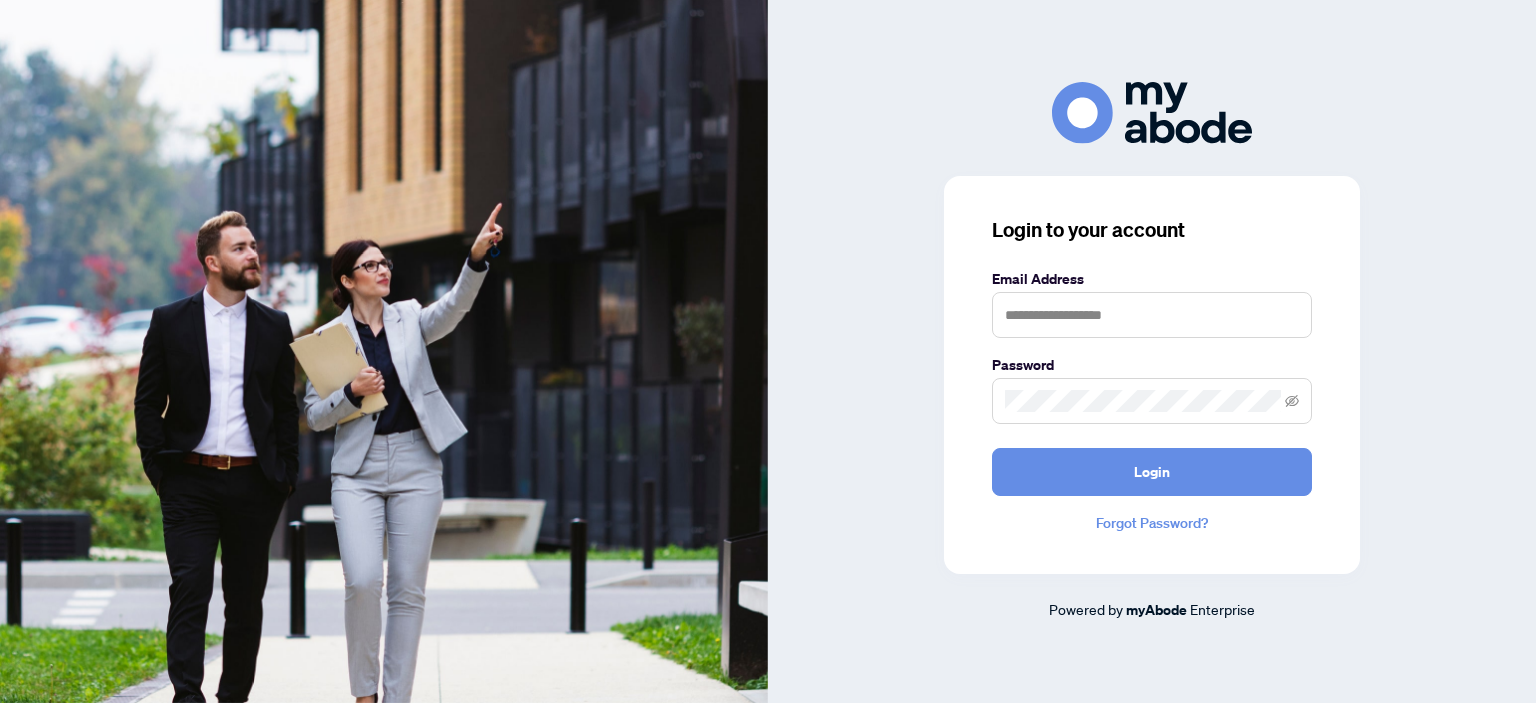 scroll, scrollTop: 0, scrollLeft: 0, axis: both 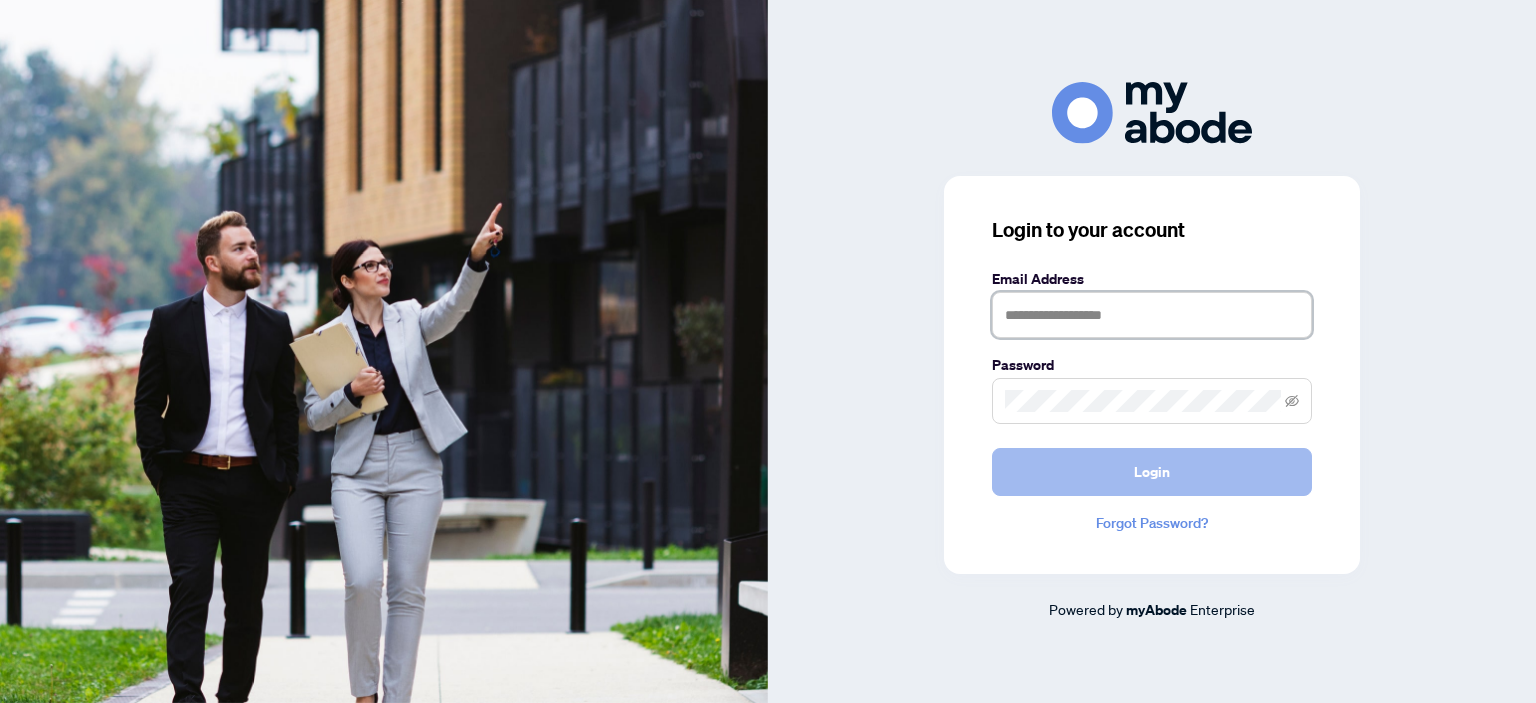 type on "**********" 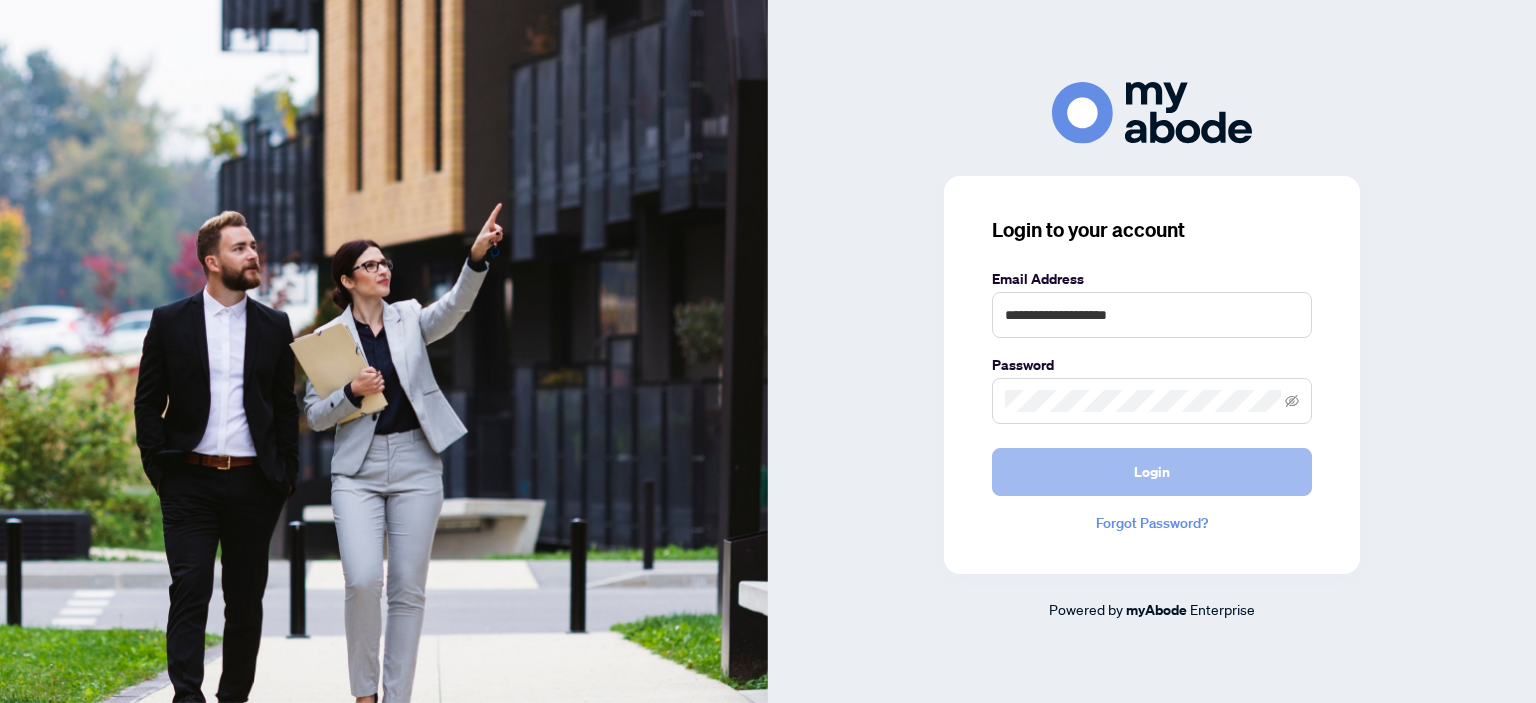 click on "Login" at bounding box center [1152, 472] 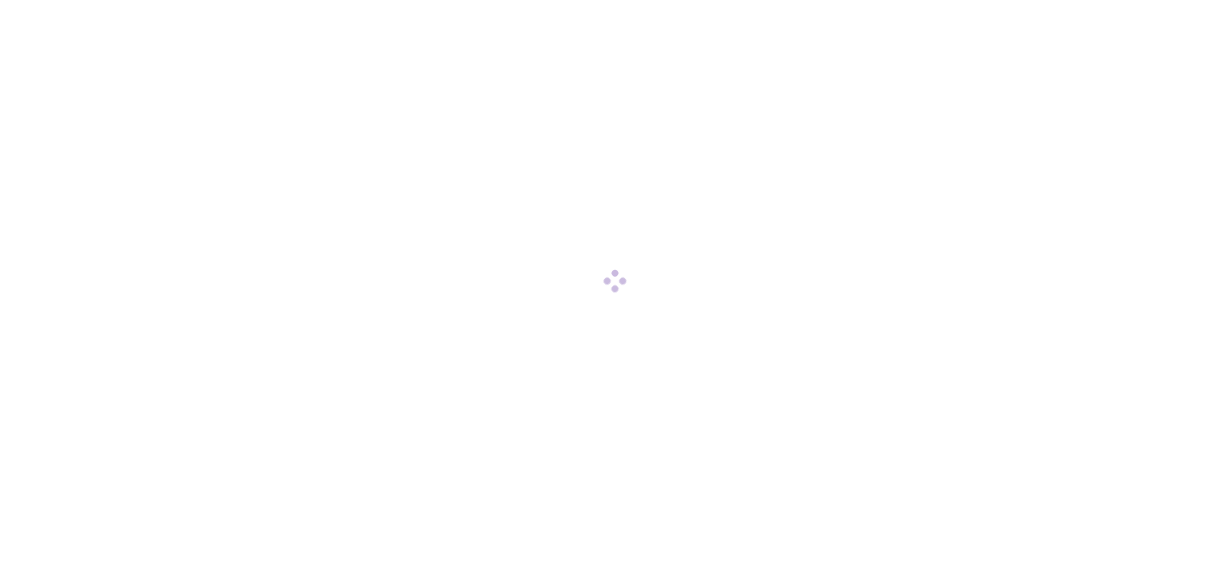 scroll, scrollTop: 0, scrollLeft: 0, axis: both 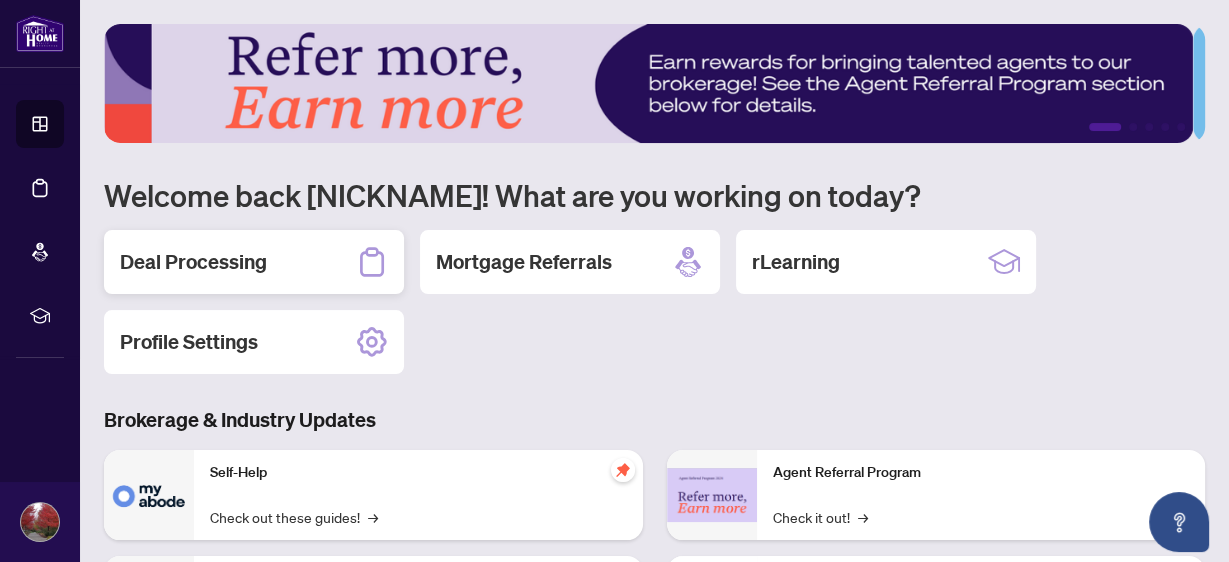 click on "Deal Processing" at bounding box center [193, 262] 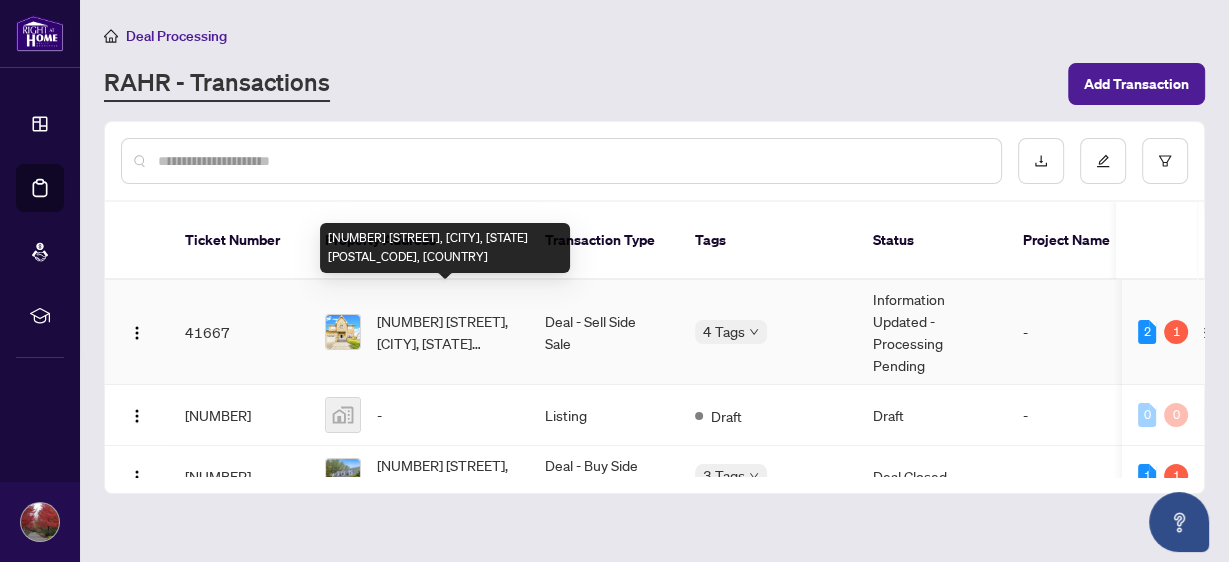 click on "921 Aviation Rd, Mississauga, Ontario L5G 4H8, Canada" at bounding box center [445, 332] 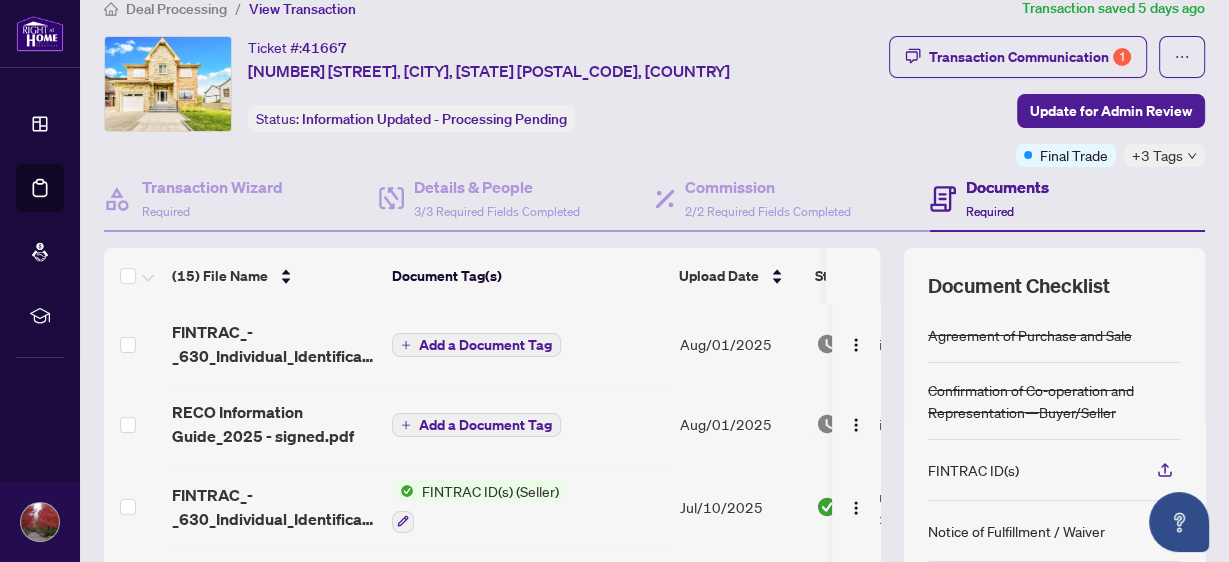 scroll, scrollTop: 0, scrollLeft: 0, axis: both 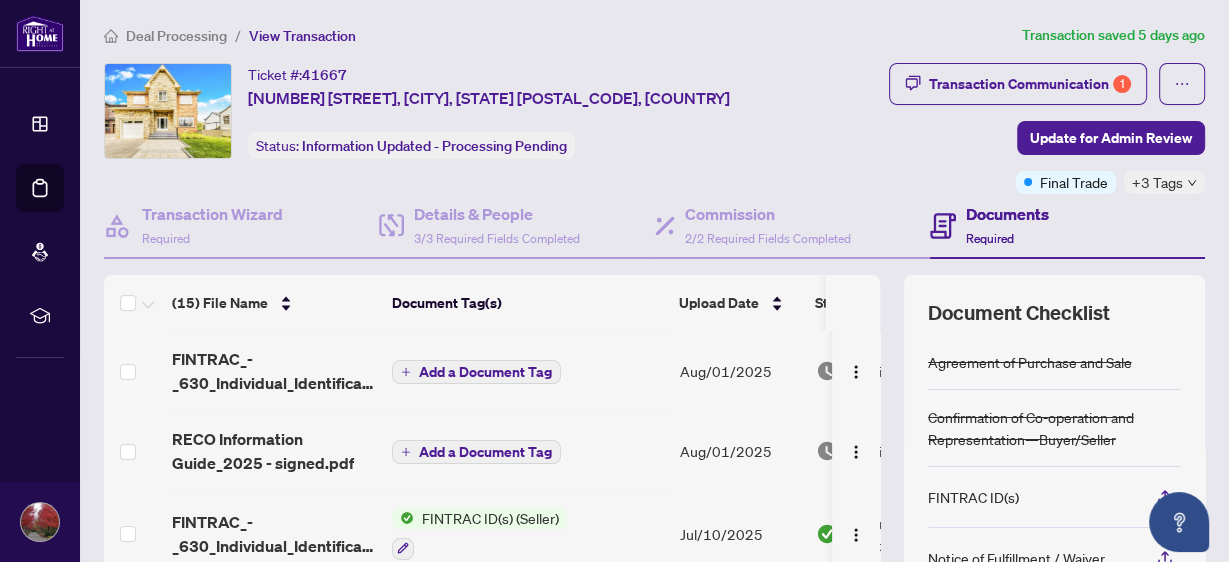click on "Documents" at bounding box center [1007, 214] 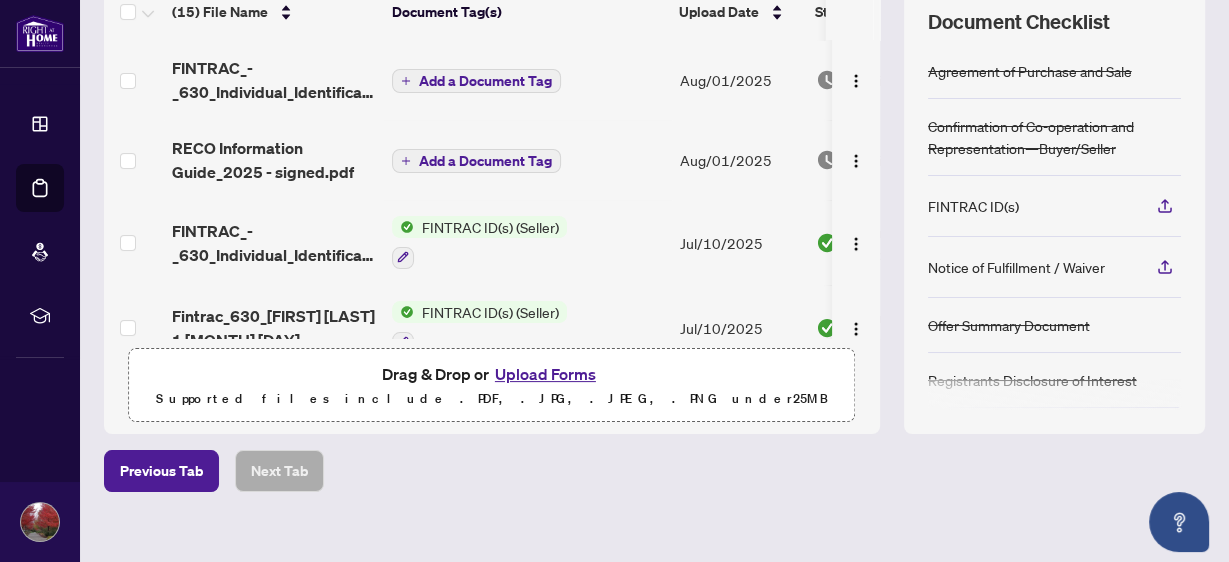 scroll, scrollTop: 311, scrollLeft: 0, axis: vertical 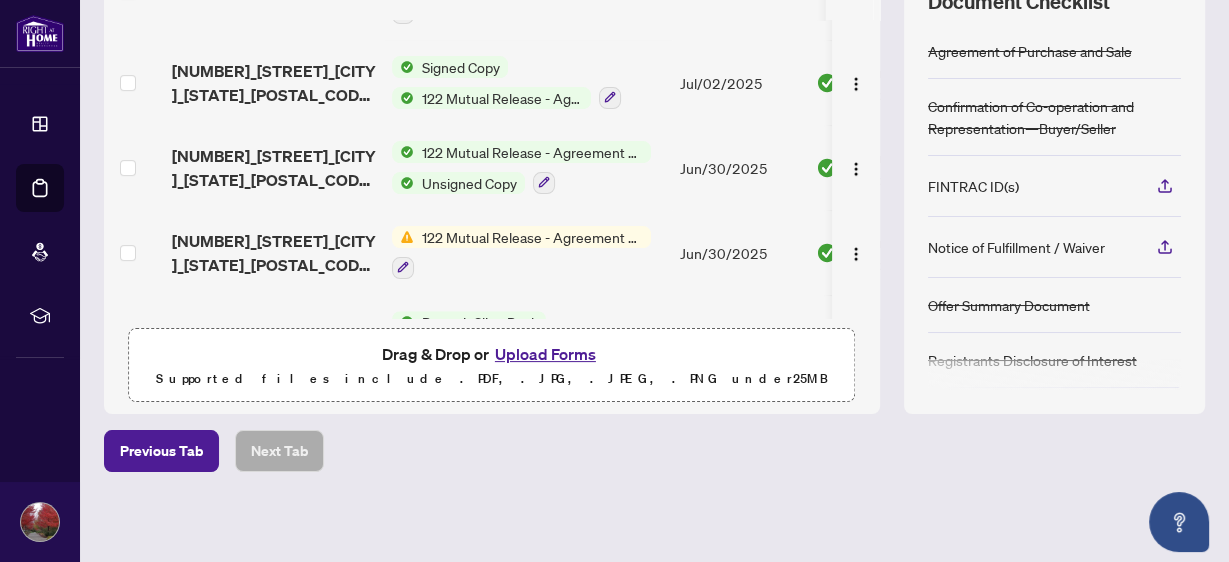 click on "Upload Forms" at bounding box center [545, 354] 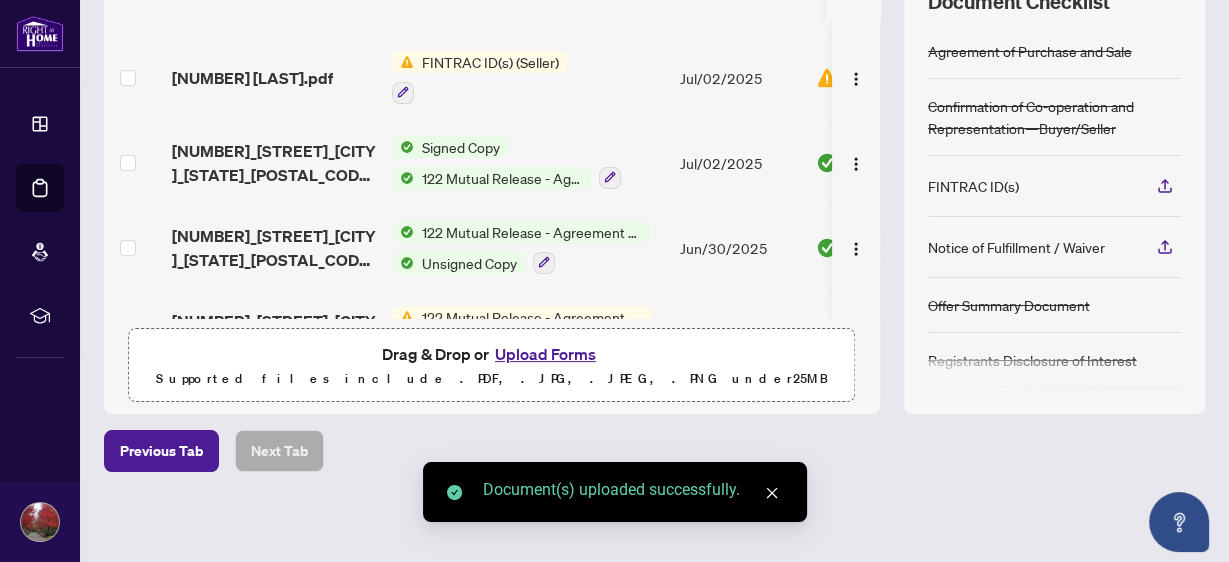 click on "Upload Forms" at bounding box center (545, 354) 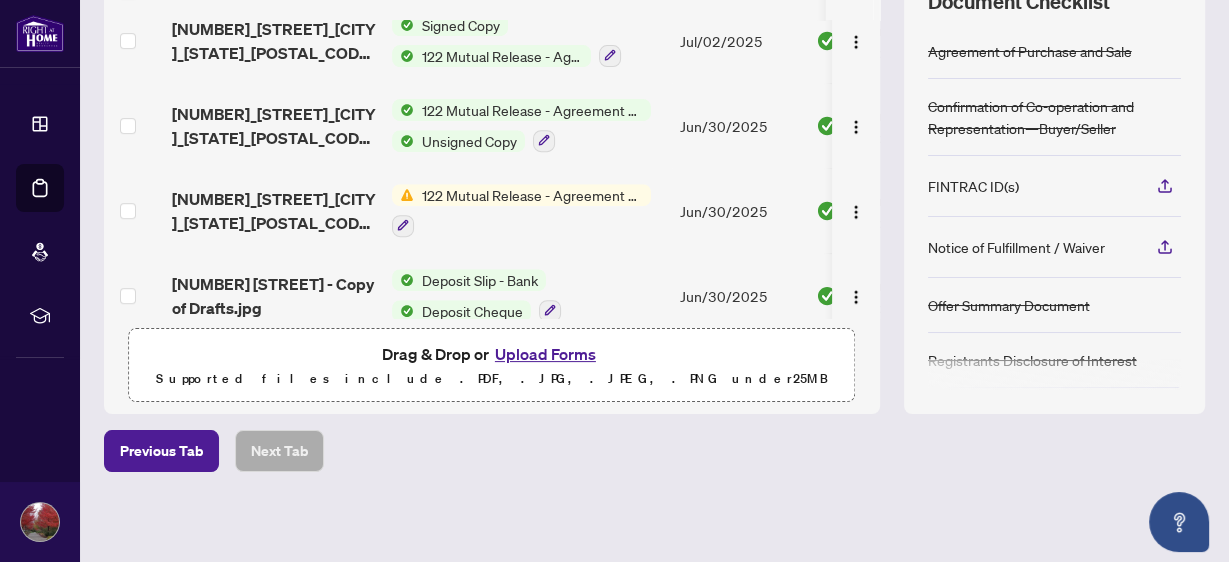 scroll, scrollTop: 800, scrollLeft: 0, axis: vertical 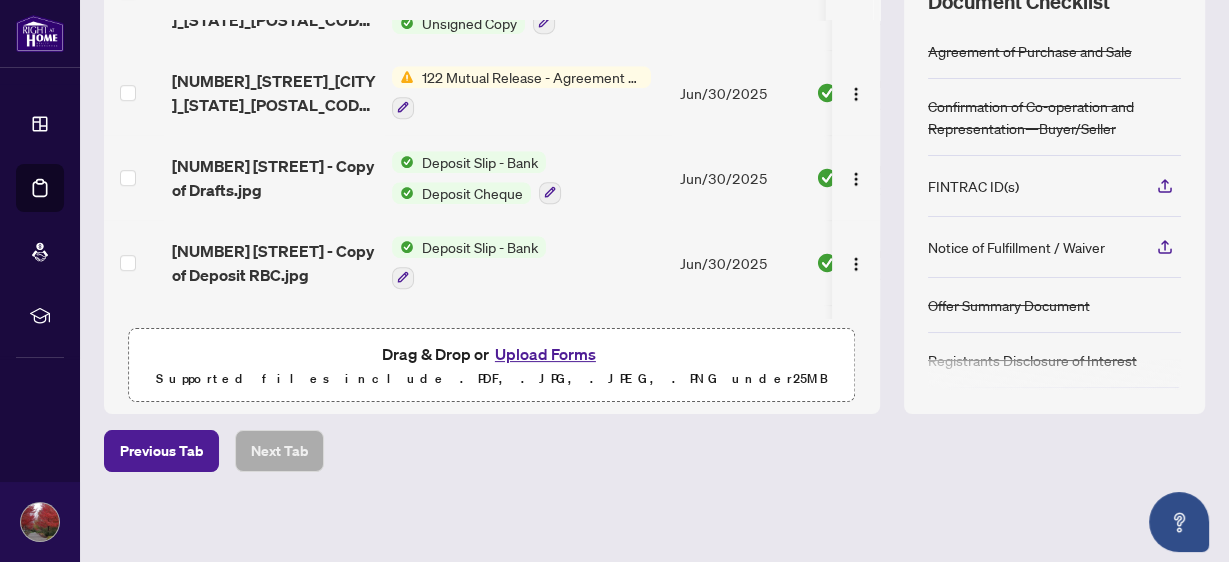 click on "Upload Forms" at bounding box center [545, 354] 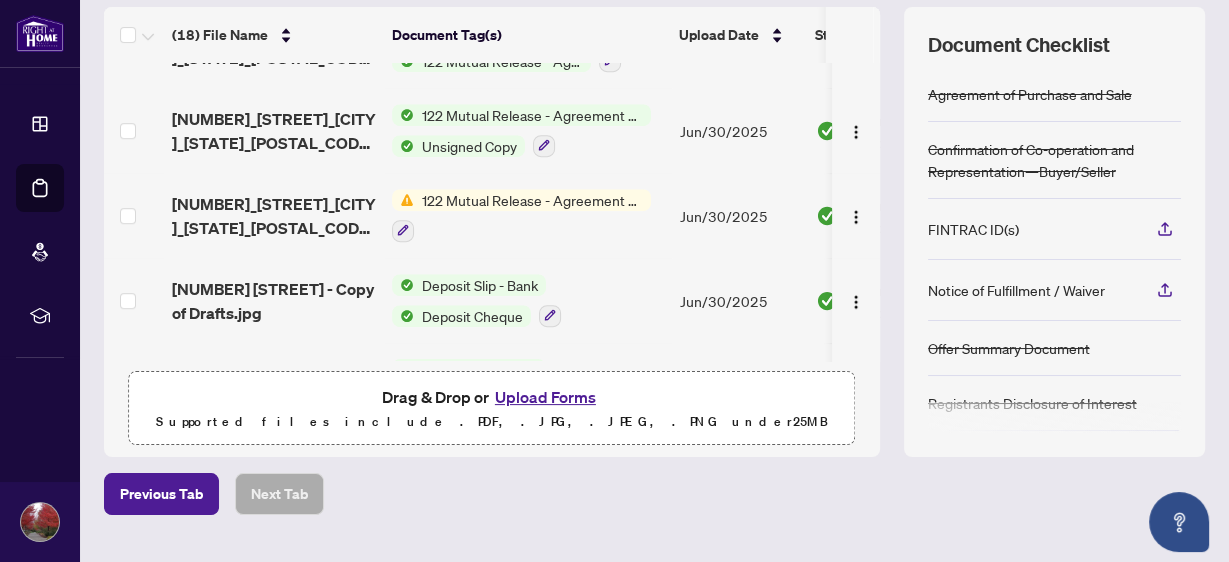 scroll, scrollTop: 311, scrollLeft: 0, axis: vertical 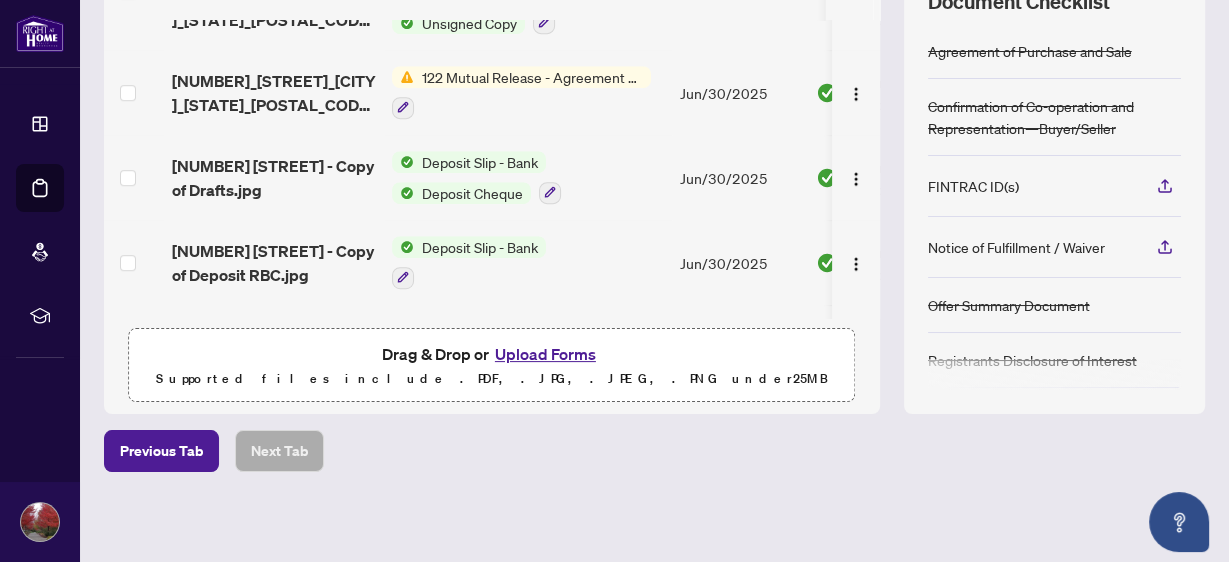 click on "Upload Forms" at bounding box center [545, 354] 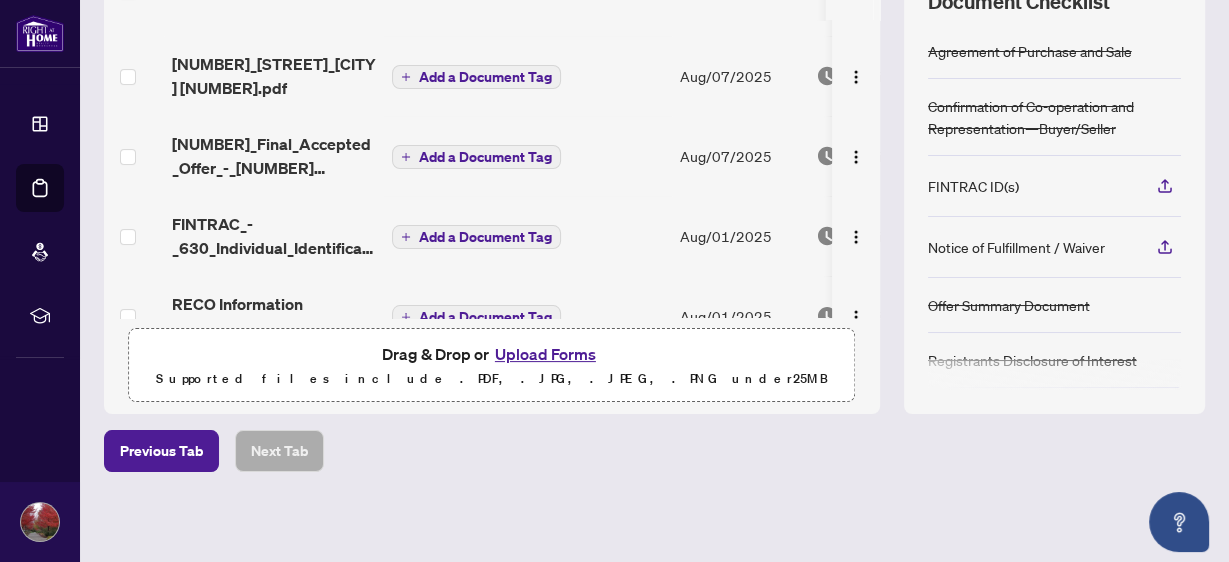 scroll, scrollTop: 0, scrollLeft: 0, axis: both 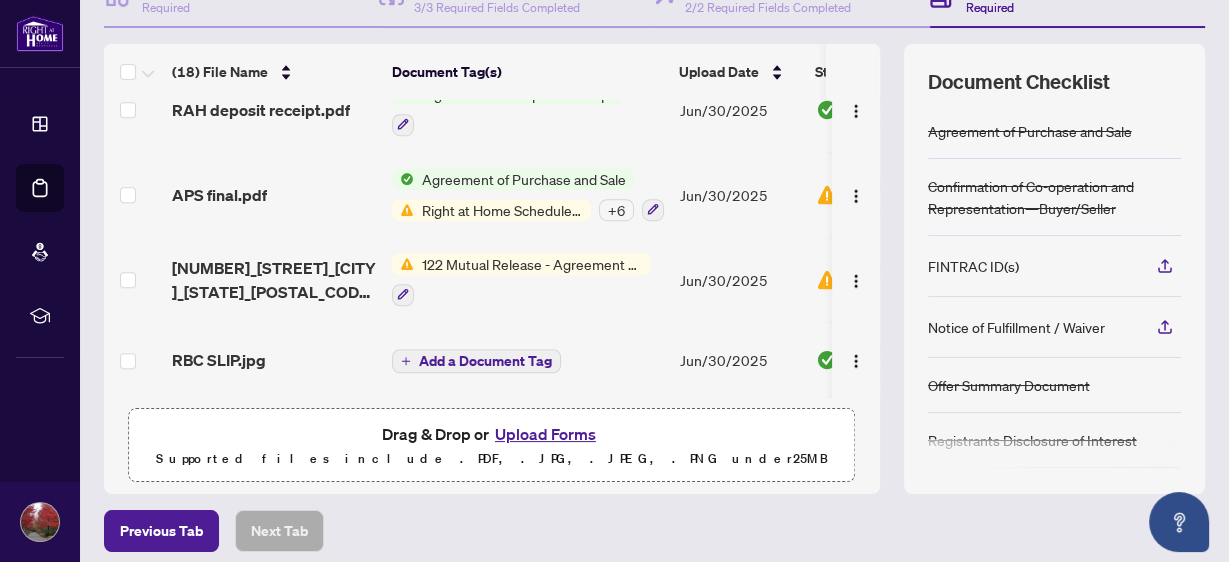 click on "Upload Forms" at bounding box center [545, 434] 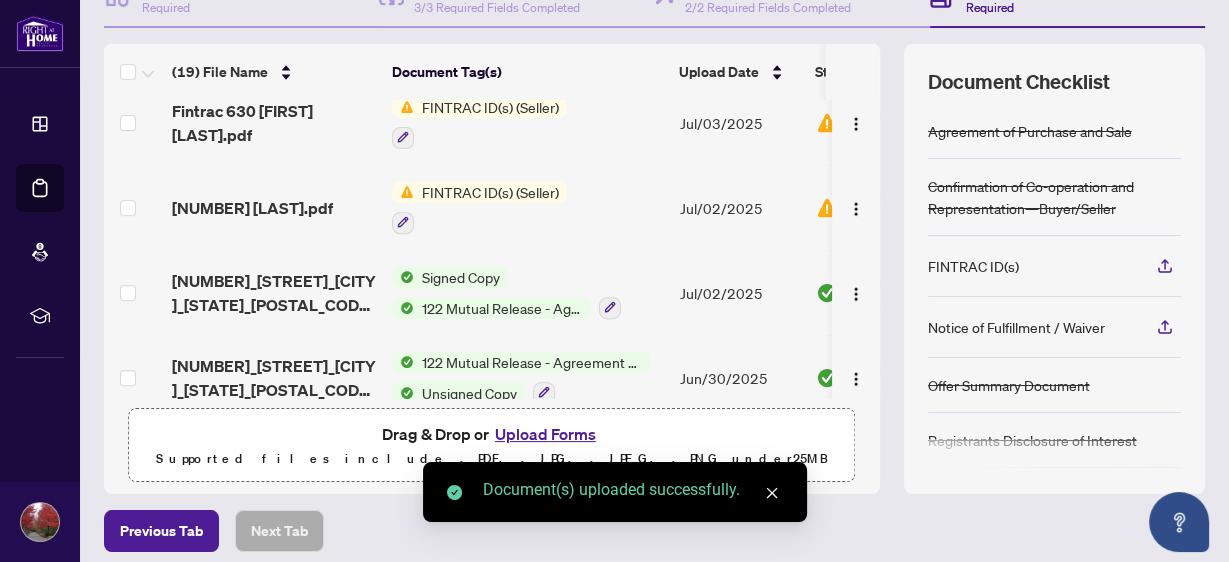 scroll, scrollTop: 478, scrollLeft: 0, axis: vertical 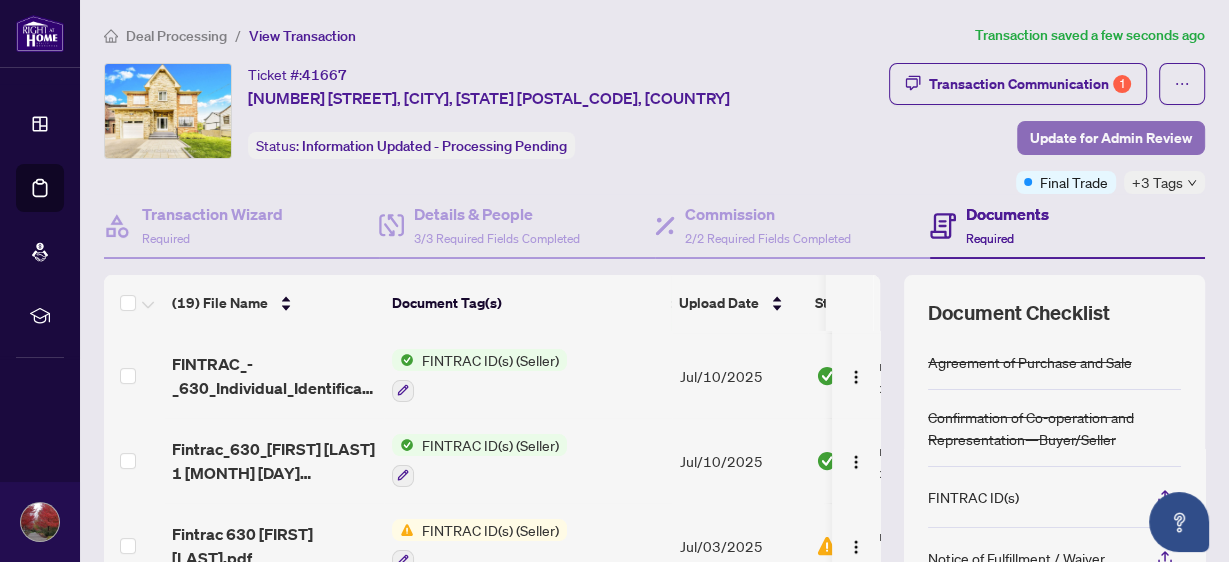 click on "Update for Admin Review" at bounding box center [1111, 138] 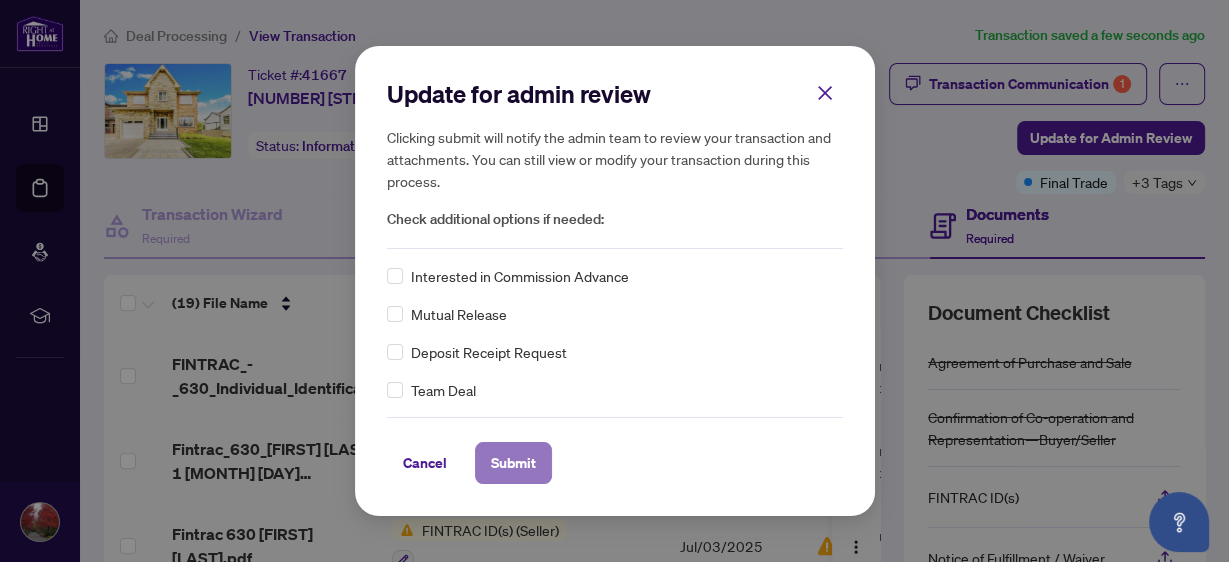 click on "Submit" at bounding box center (513, 463) 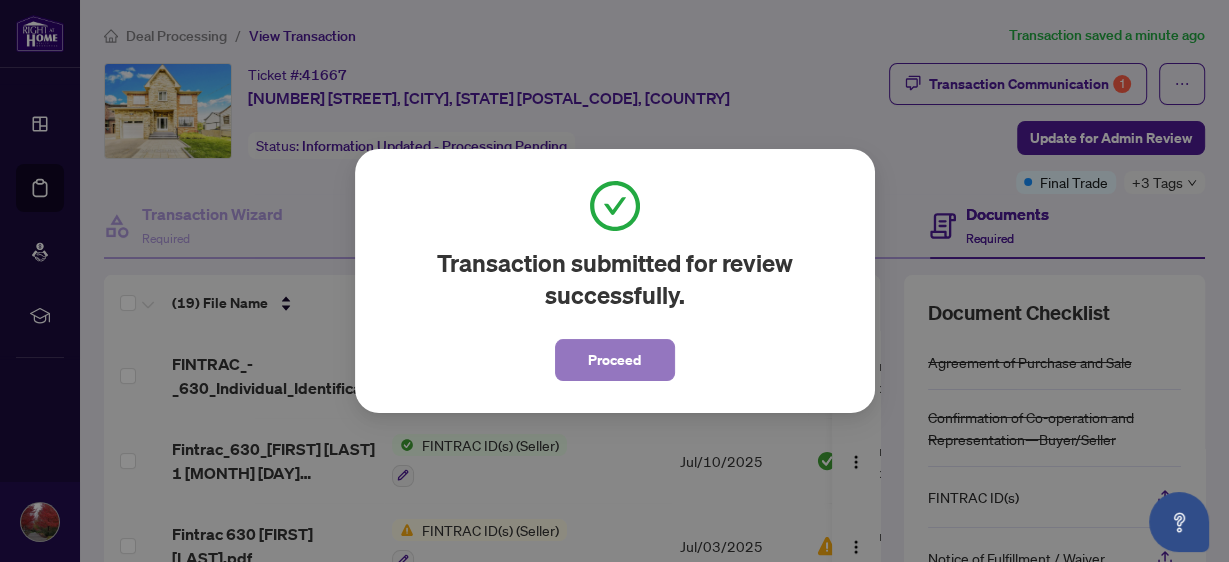 click on "Proceed" at bounding box center (614, 360) 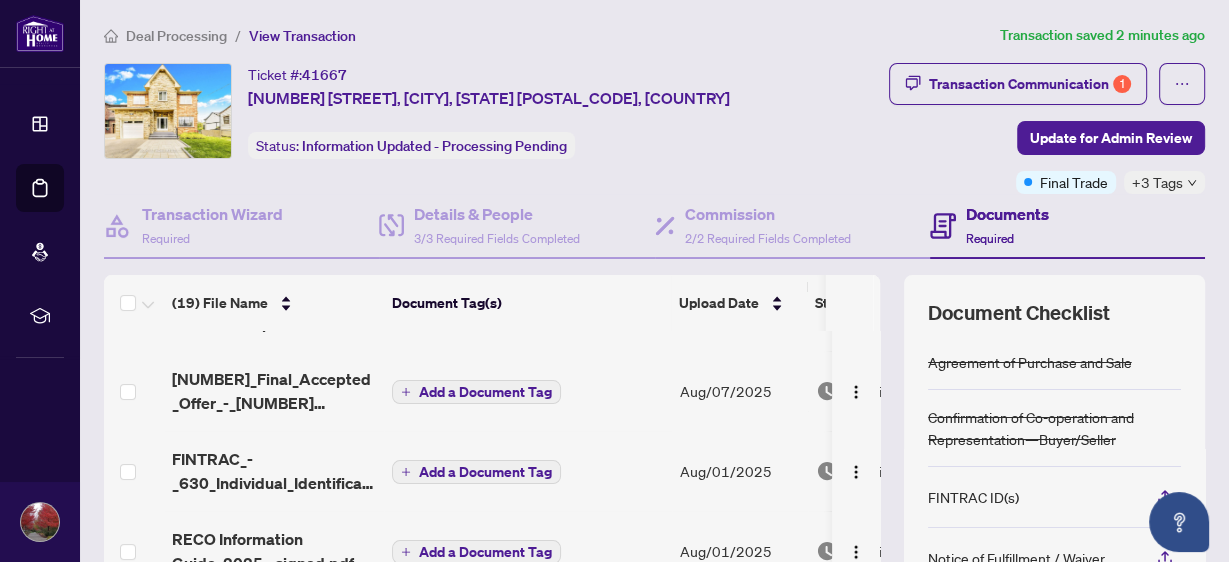 scroll, scrollTop: 320, scrollLeft: 0, axis: vertical 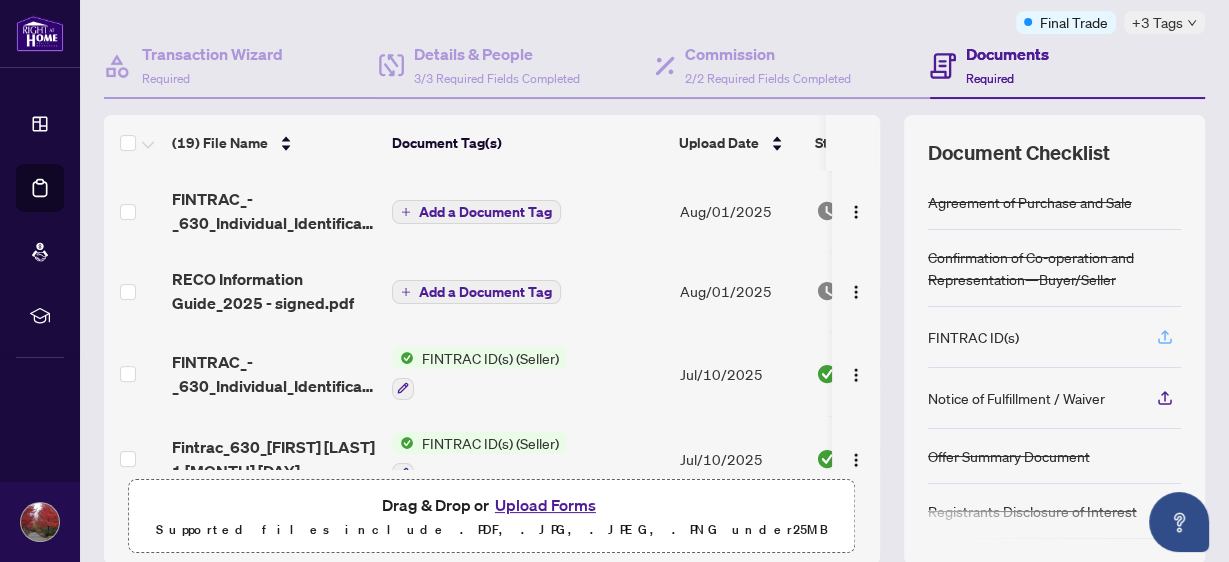click 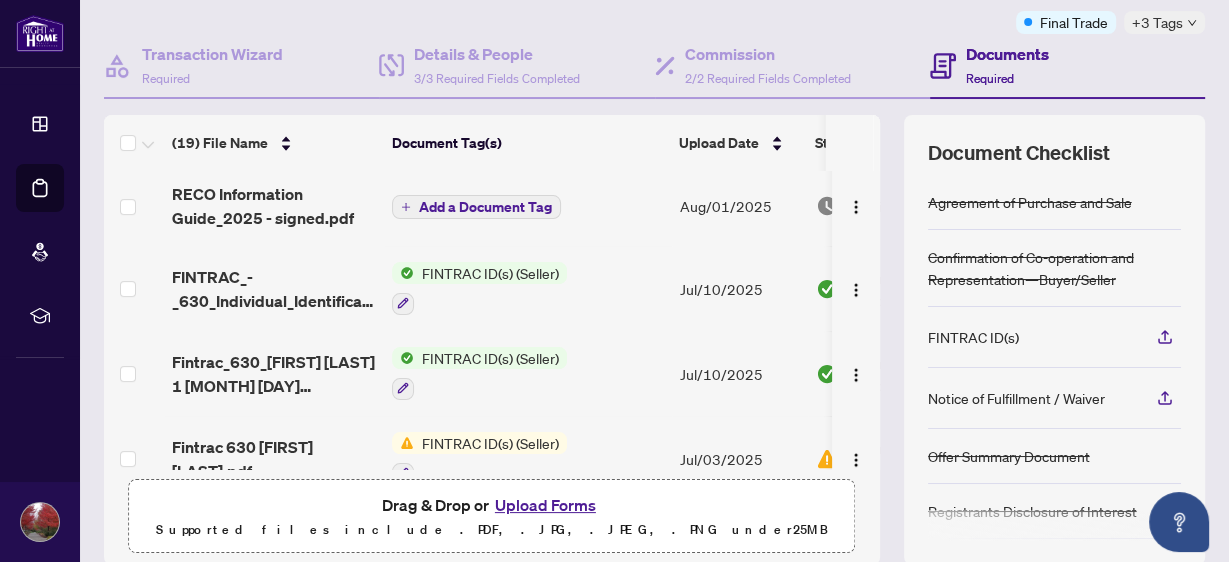 scroll, scrollTop: 400, scrollLeft: 0, axis: vertical 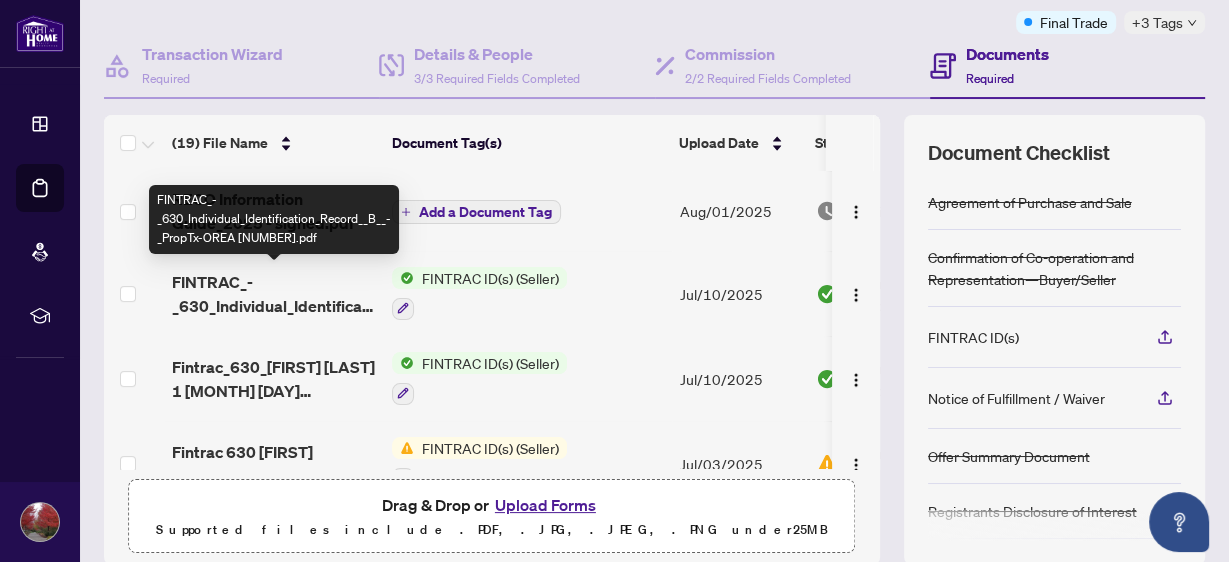 click on "FINTRAC_-_630_Individual_Identification_Record__B__-_PropTx-OREA 1.pdf" at bounding box center [274, 294] 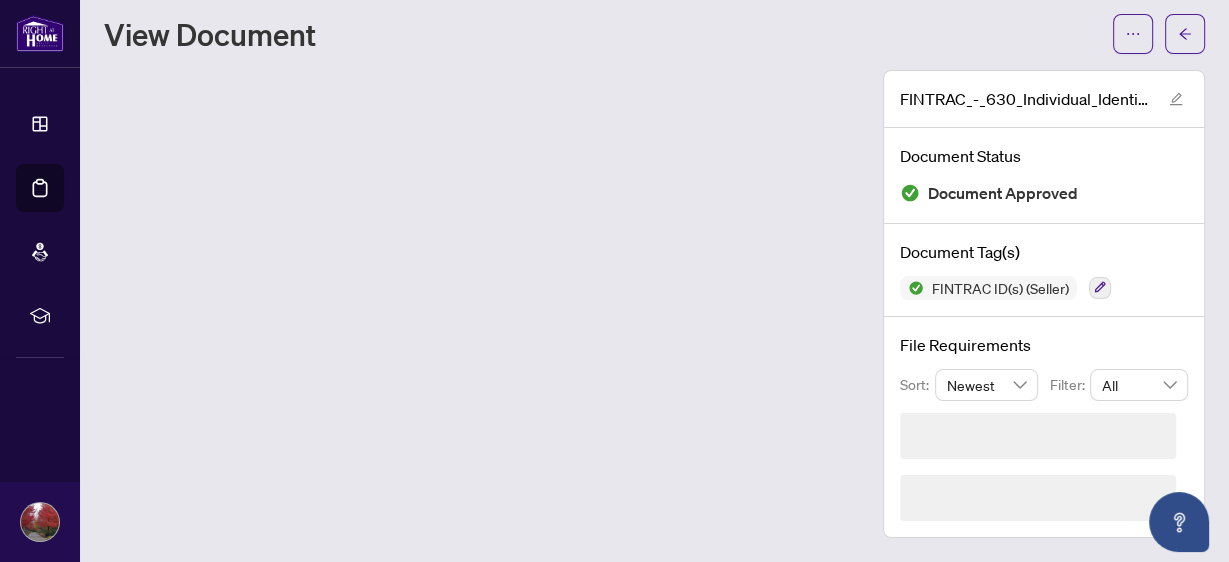 scroll, scrollTop: 0, scrollLeft: 0, axis: both 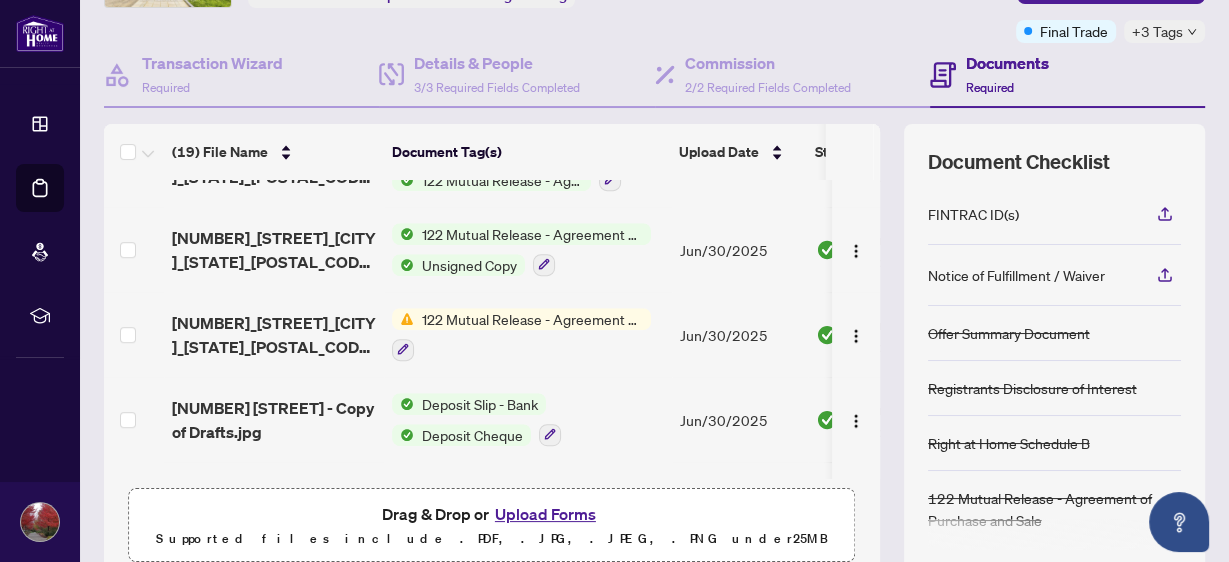 click on "FINTRAC ID(s)" at bounding box center [973, 214] 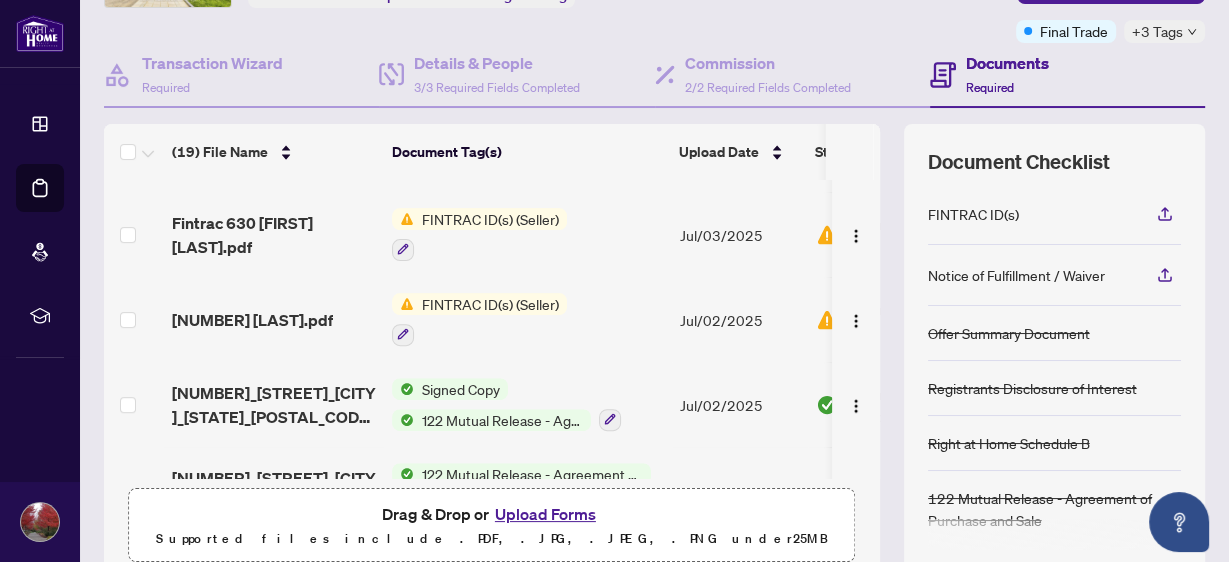 scroll, scrollTop: 558, scrollLeft: 0, axis: vertical 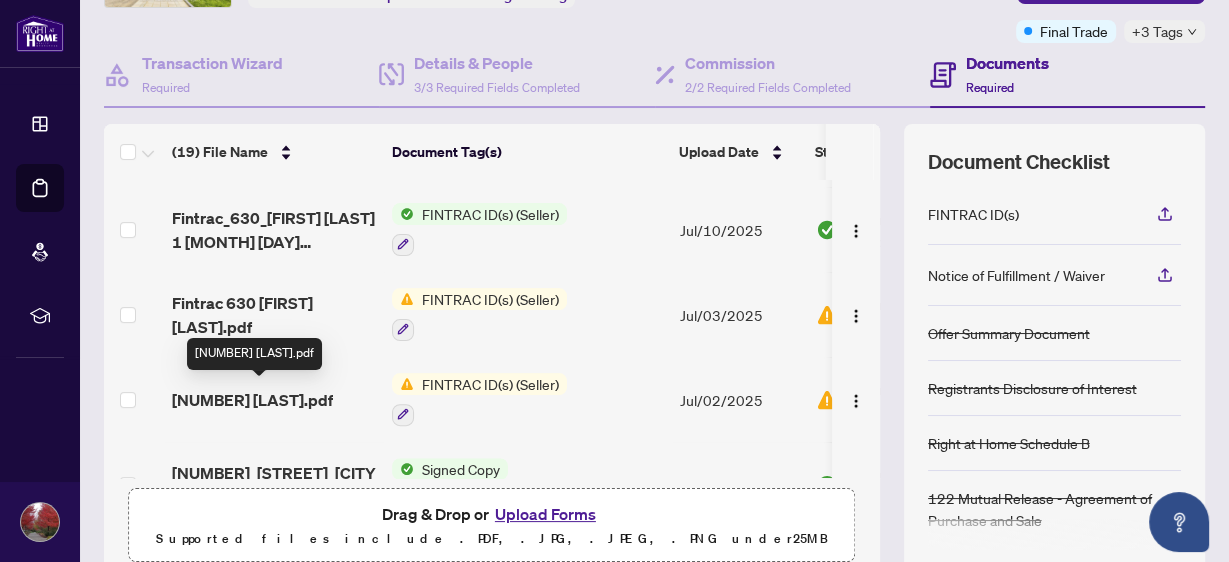 click on "630 Debra Faultless.pdf" at bounding box center [252, 400] 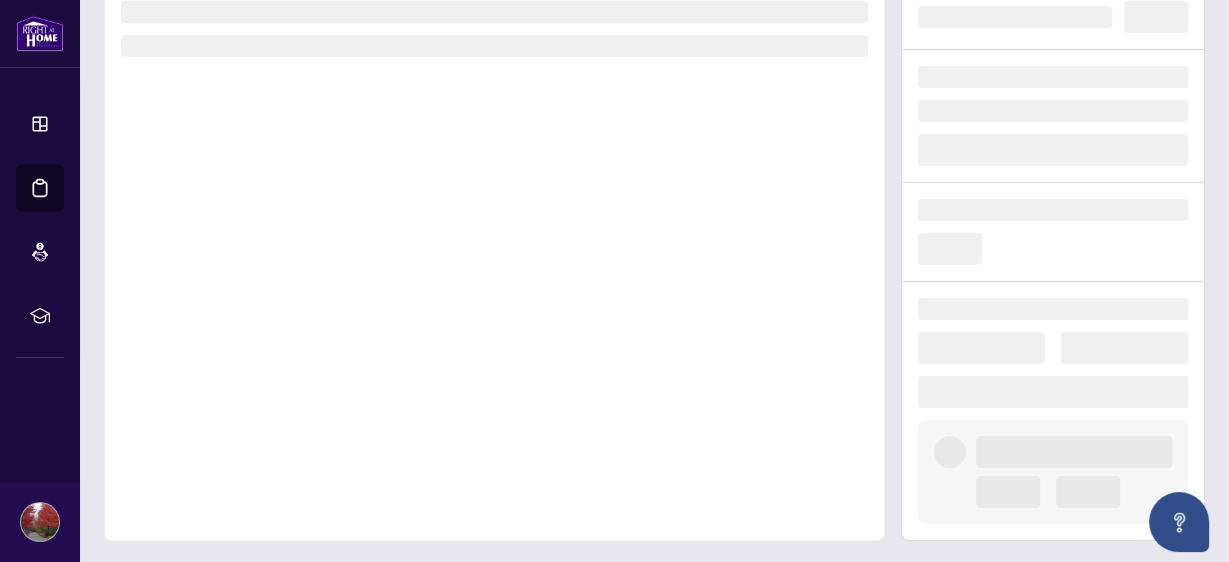 scroll, scrollTop: 0, scrollLeft: 0, axis: both 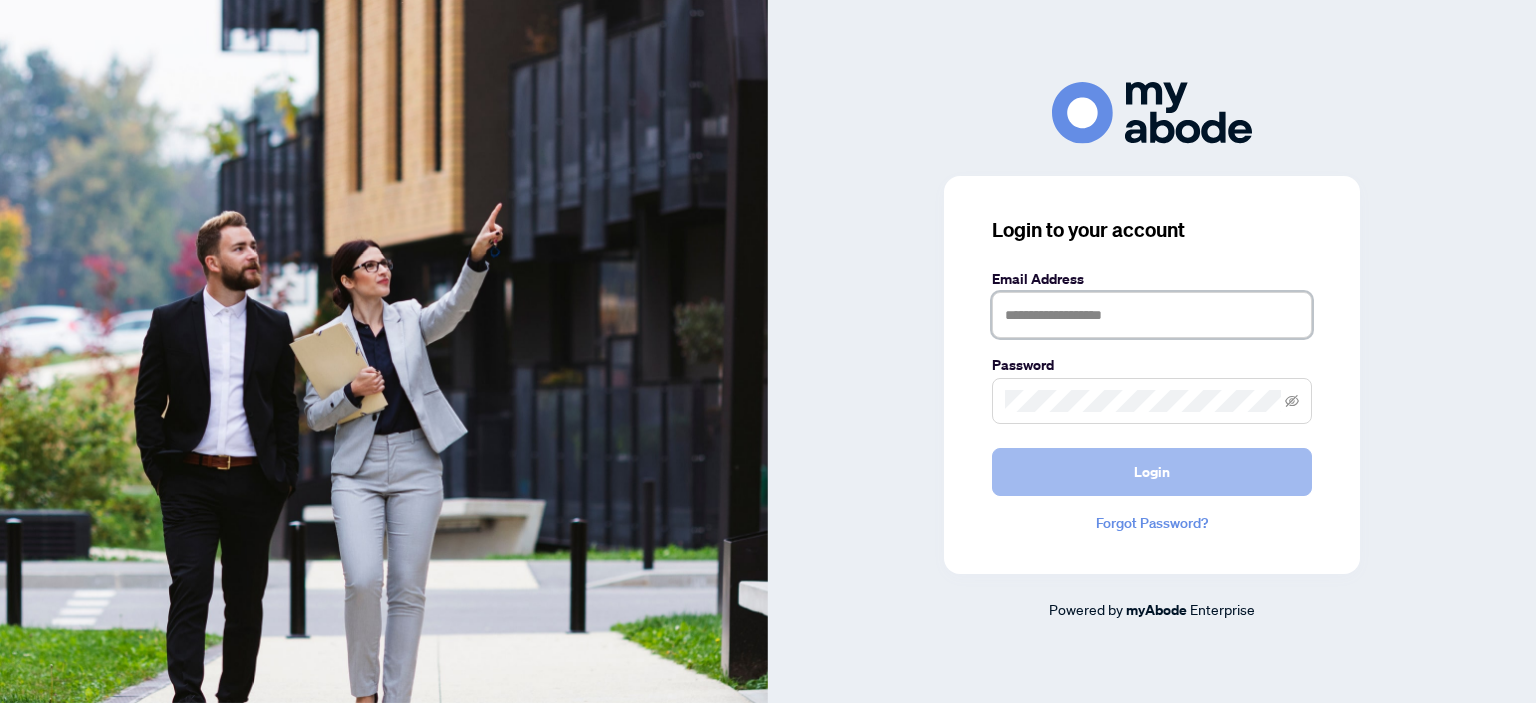 type on "**********" 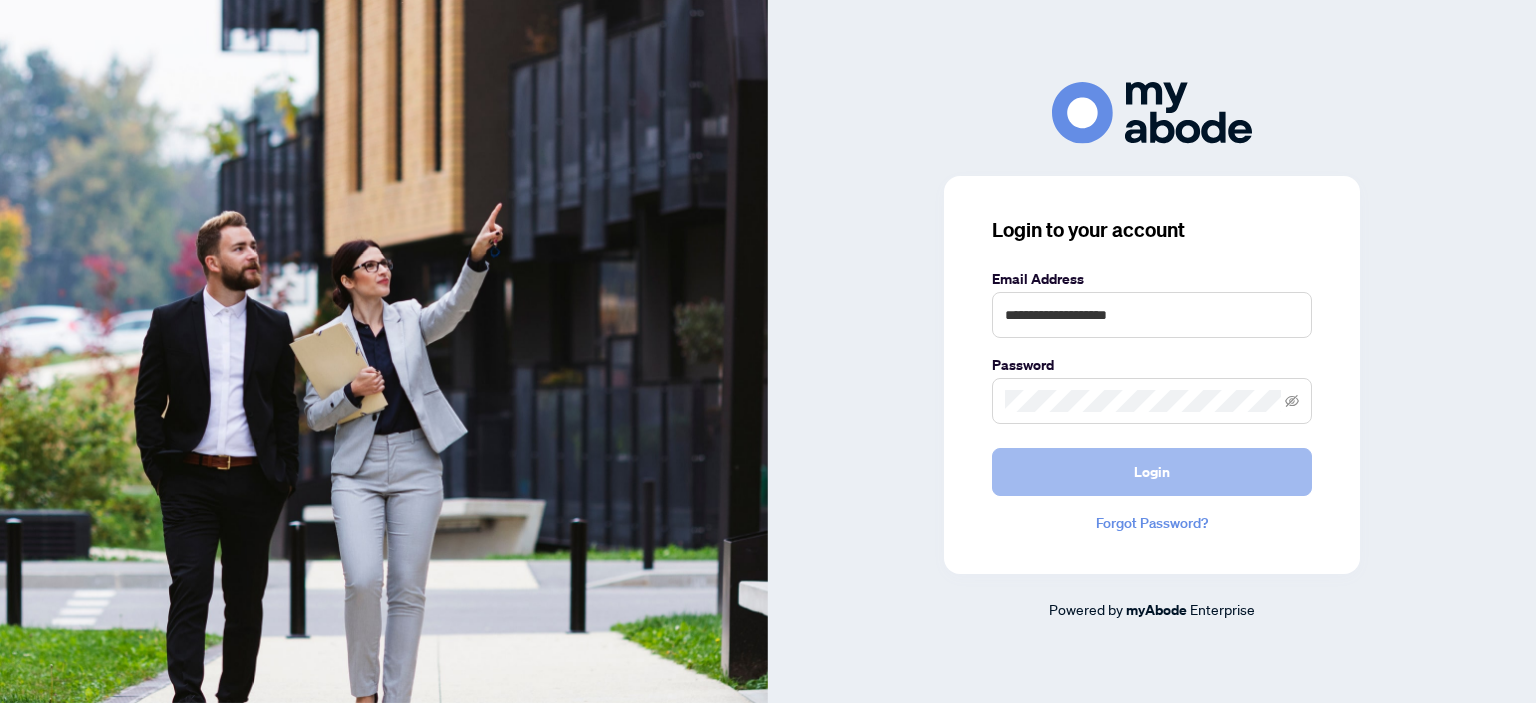click on "Login" at bounding box center [1152, 472] 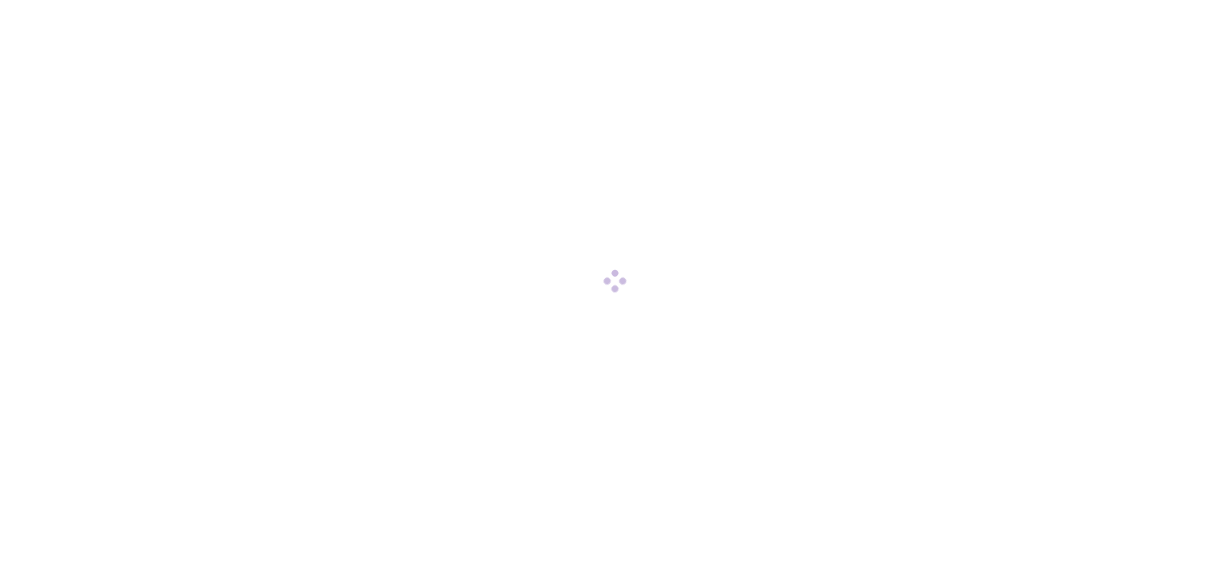 scroll, scrollTop: 0, scrollLeft: 0, axis: both 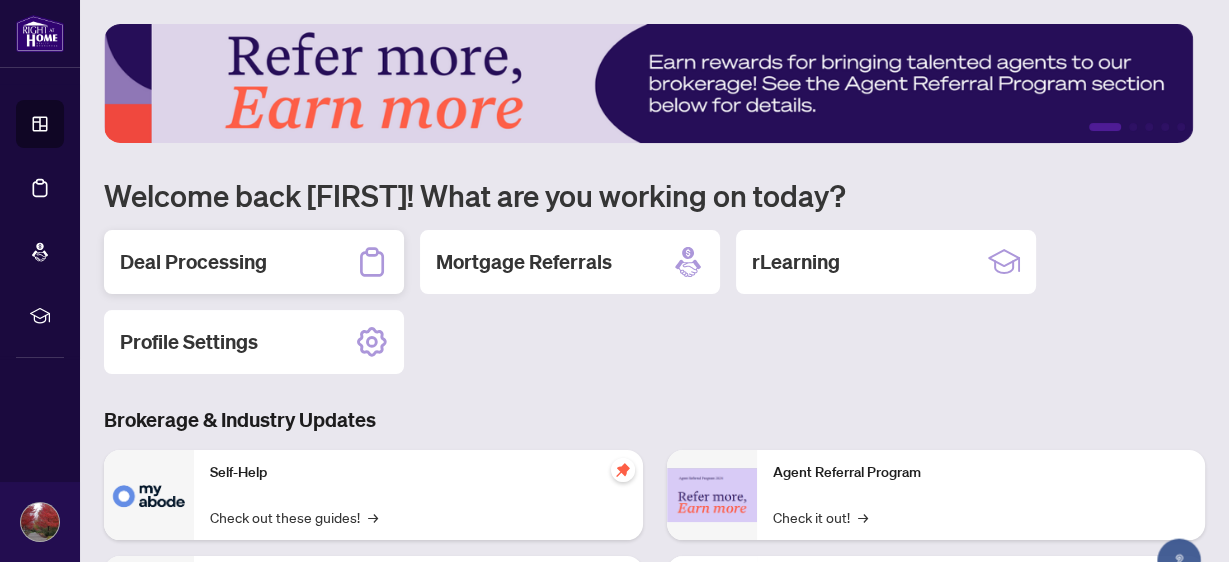 click on "Deal Processing" at bounding box center [193, 262] 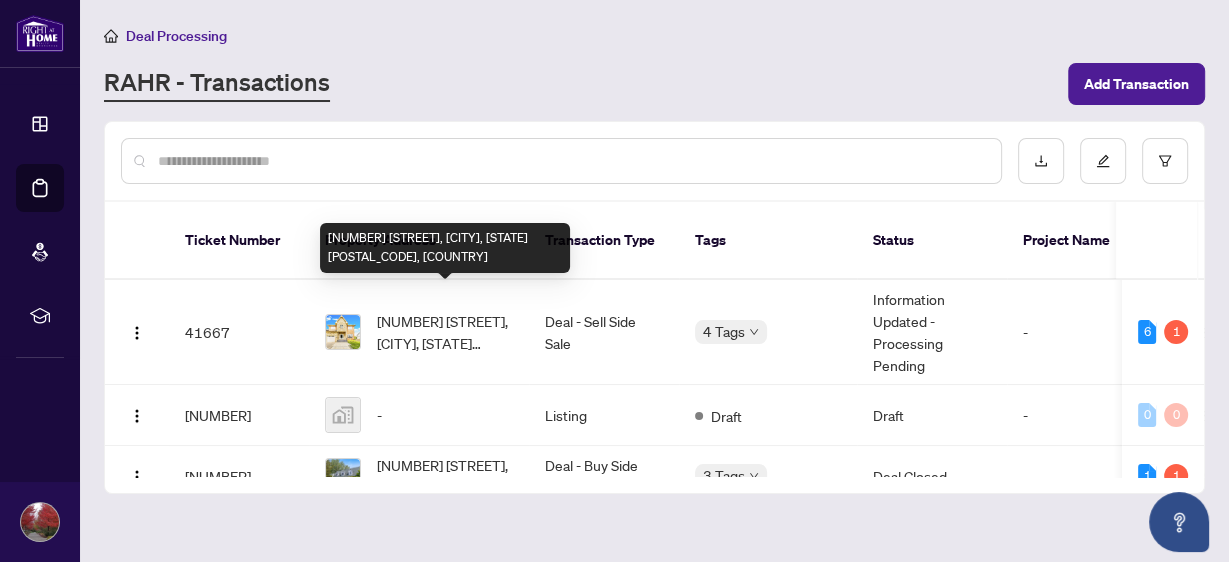 click on "921 Aviation Rd, Mississauga, Ontario L5G 4H8, Canada" at bounding box center (445, 332) 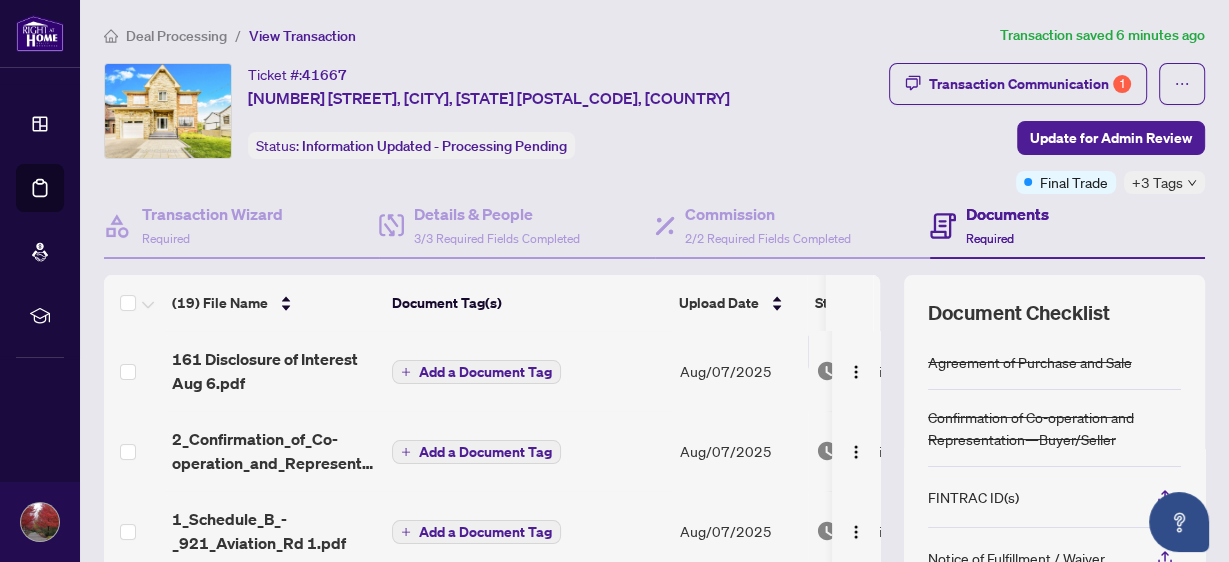 scroll, scrollTop: 160, scrollLeft: 0, axis: vertical 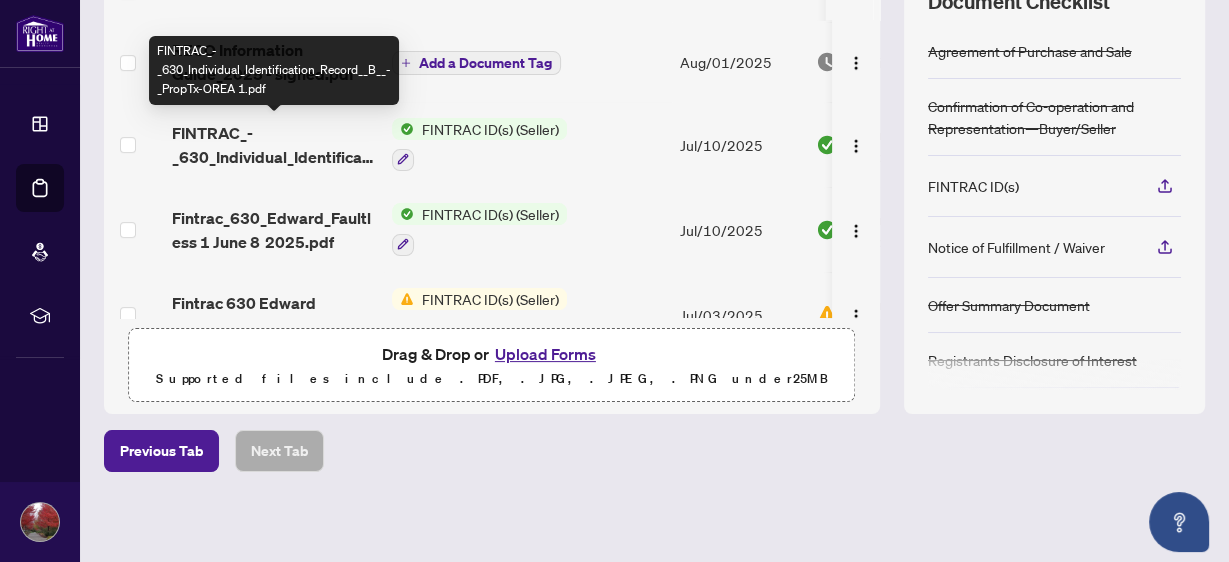 click on "FINTRAC_-_630_Individual_Identification_Record__B__-_PropTx-OREA 1.pdf" at bounding box center [274, 145] 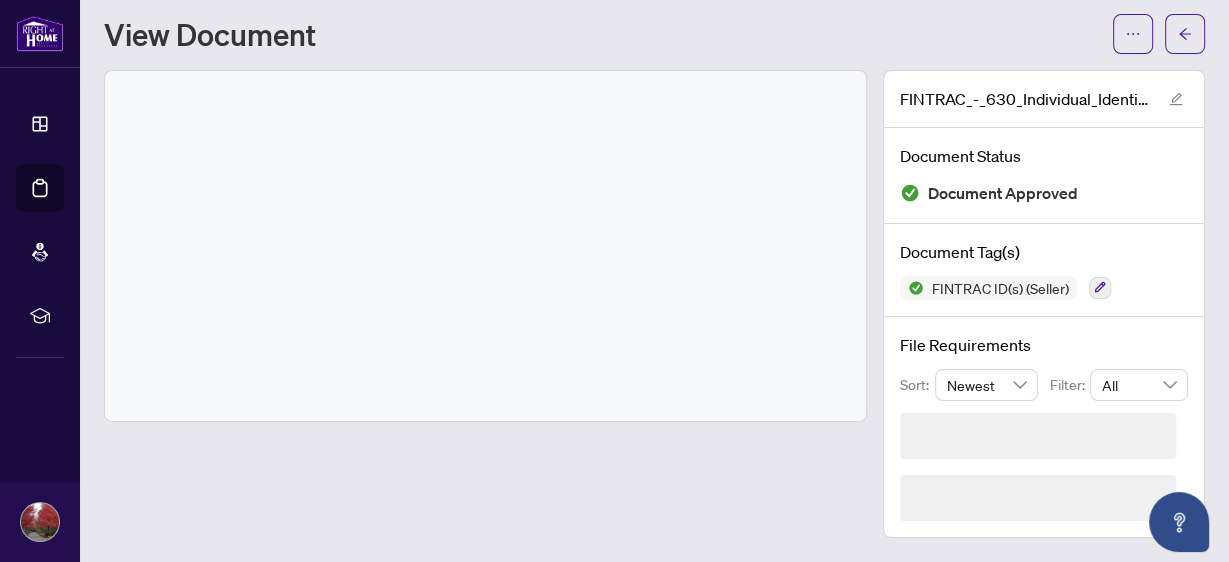 scroll, scrollTop: 0, scrollLeft: 0, axis: both 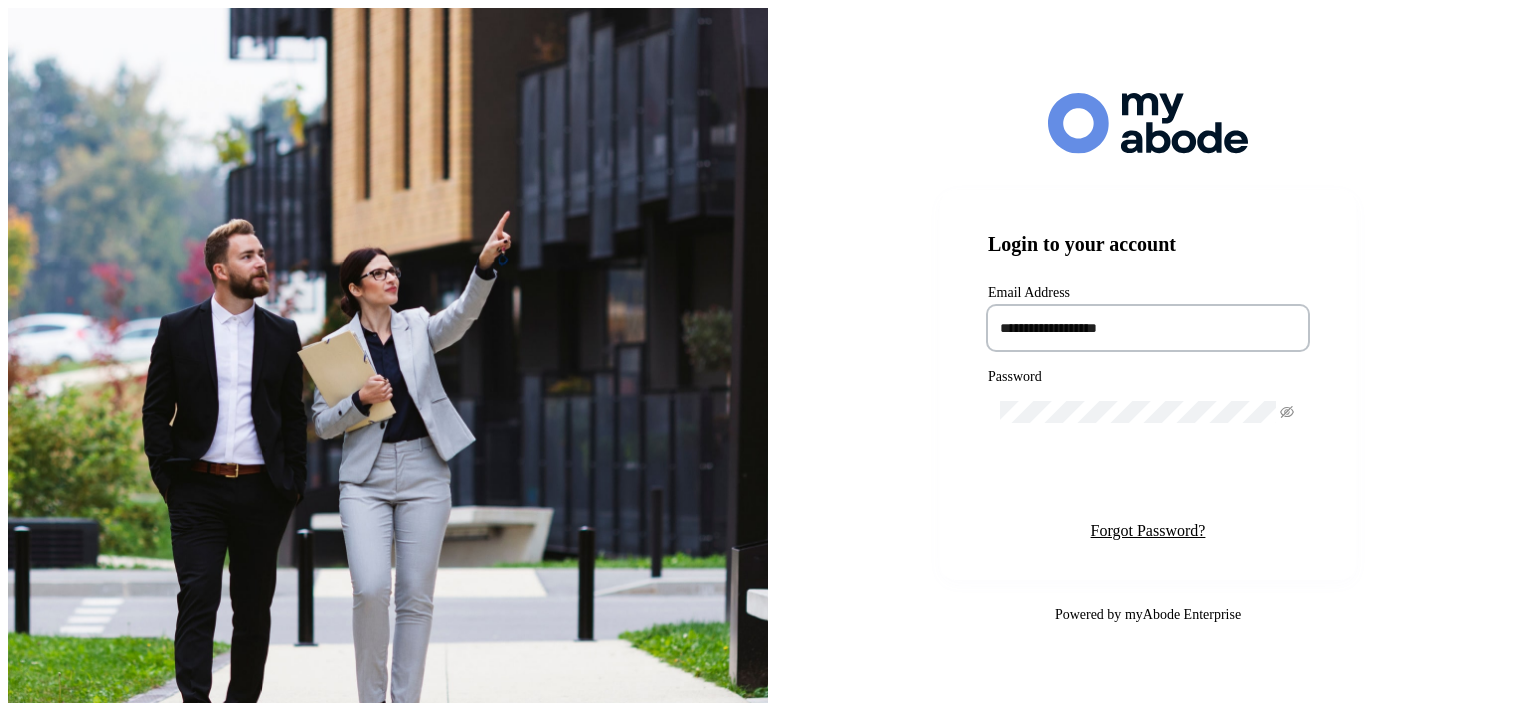 type on "**********" 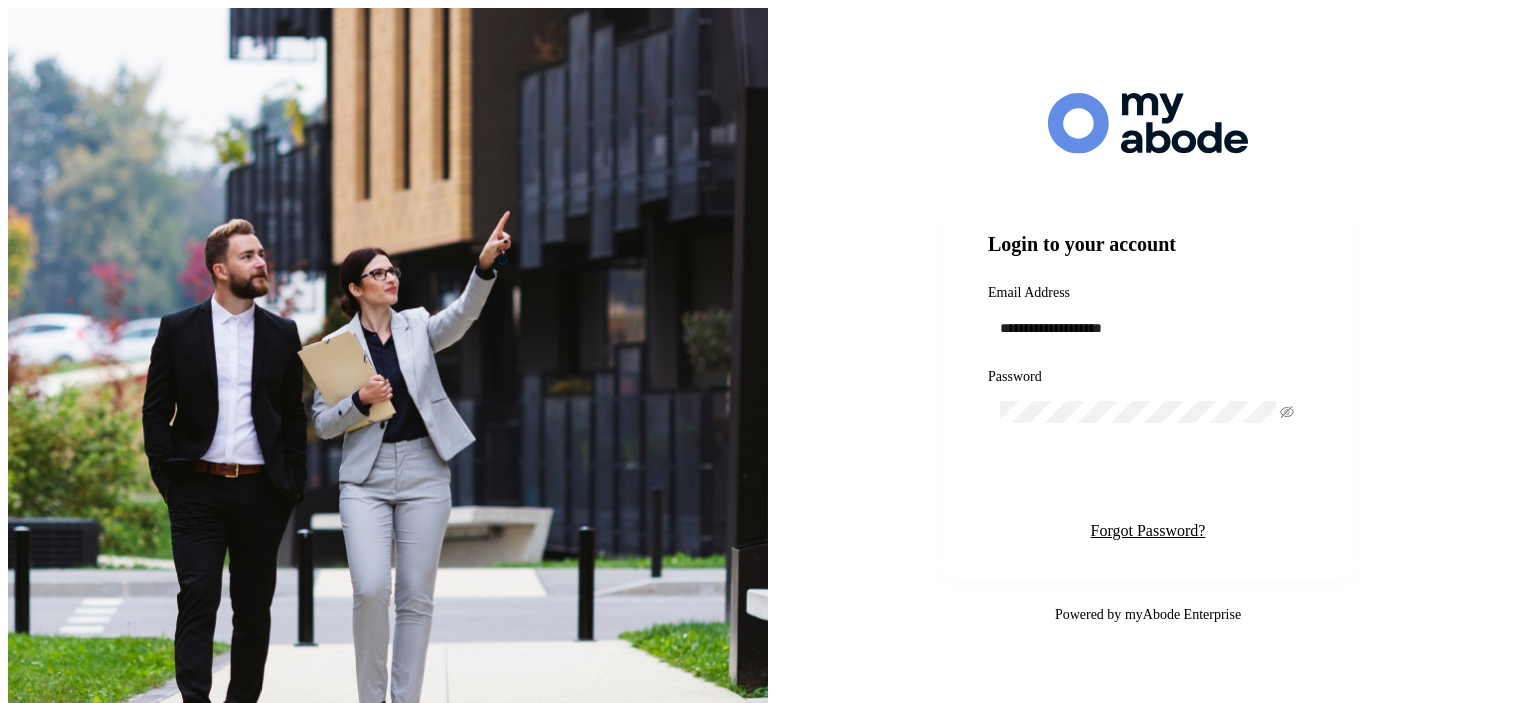 click on "Login" at bounding box center [1147, 482] 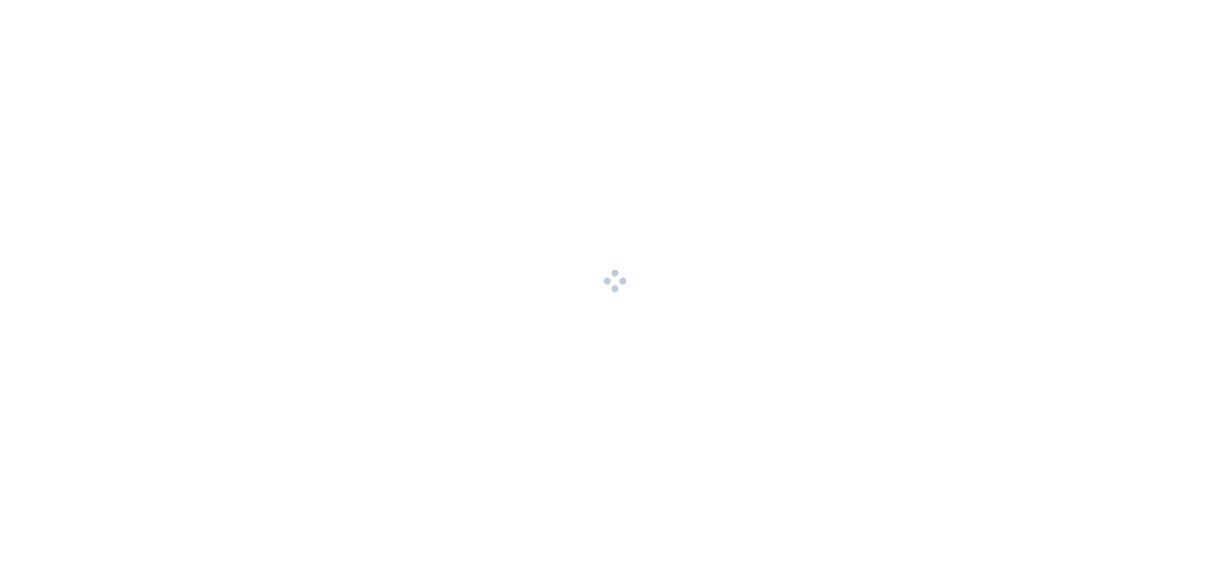 scroll, scrollTop: 0, scrollLeft: 0, axis: both 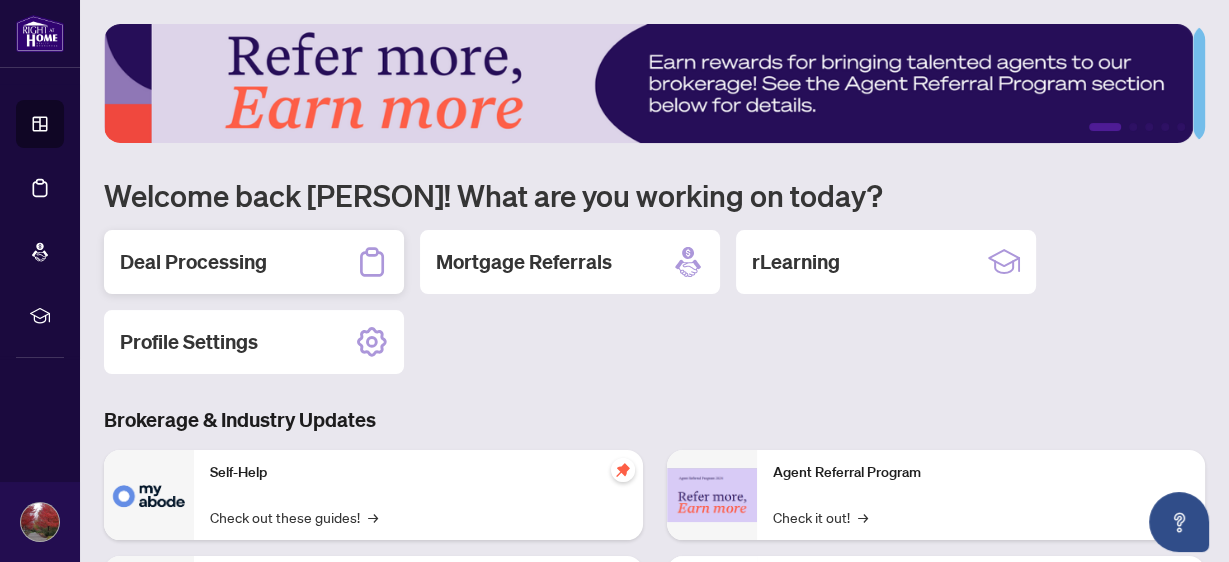 click on "Deal Processing" at bounding box center [193, 262] 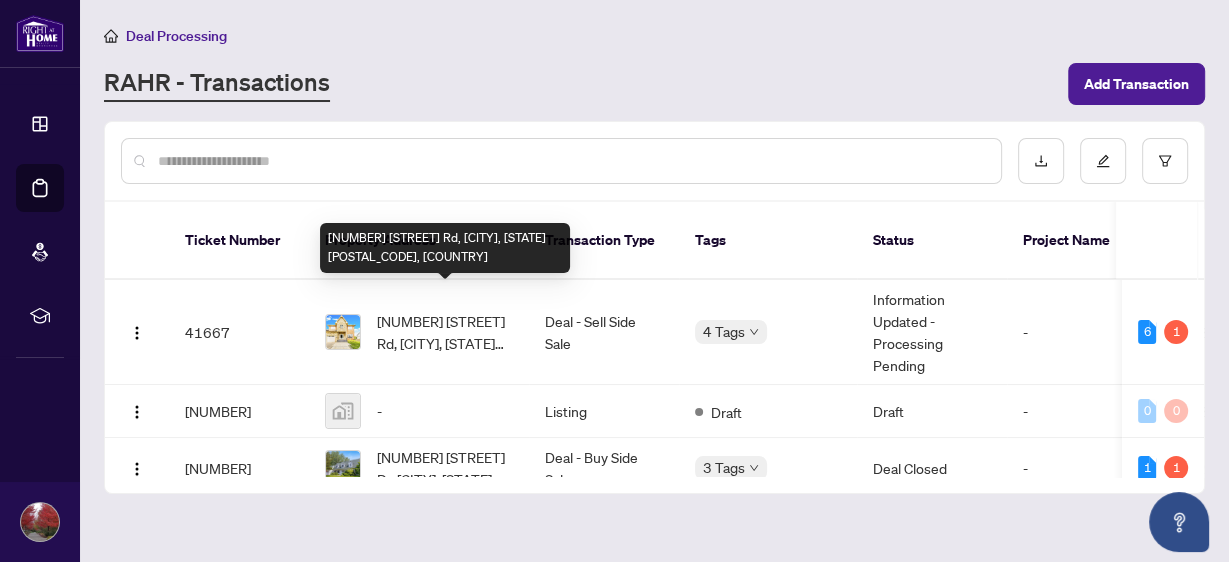 click on "[NUMBER] [STREET] Rd, [CITY], [STATE] [POSTAL_CODE], [COUNTRY]" at bounding box center [445, 332] 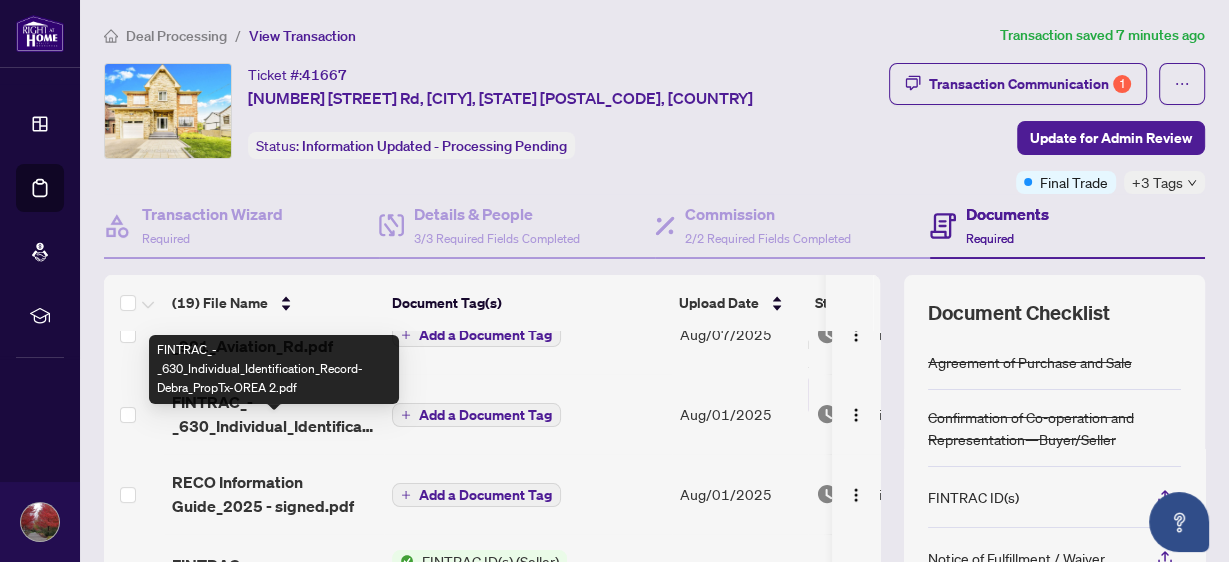 scroll, scrollTop: 240, scrollLeft: 0, axis: vertical 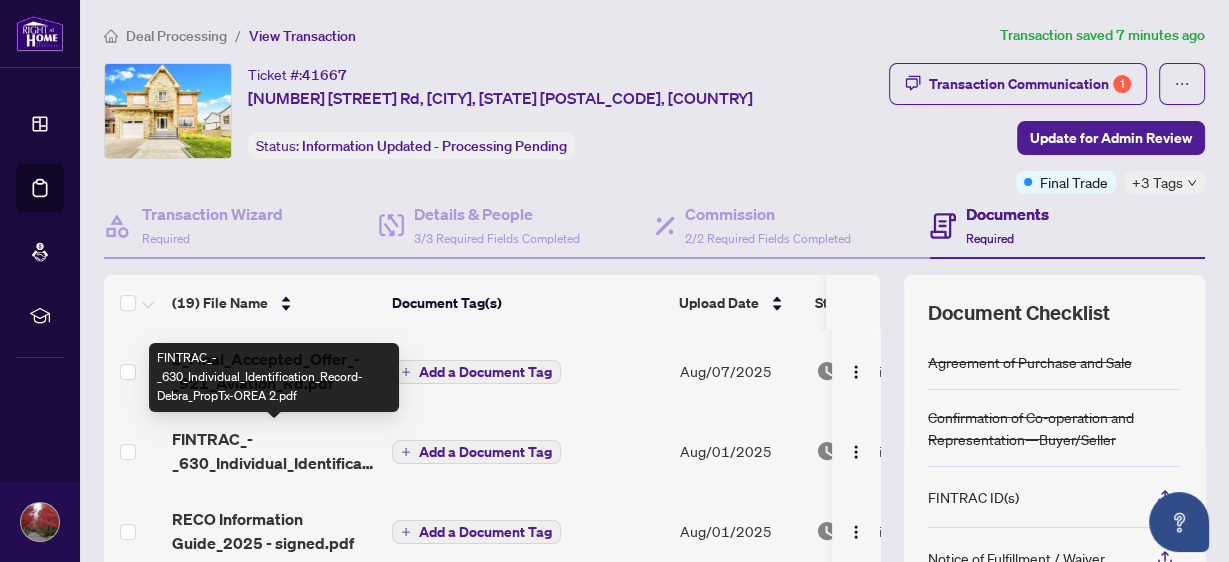click on "FINTRAC_-_630_Individual_Identification_Record-Debra_PropTx-OREA 2.pdf" at bounding box center [274, 451] 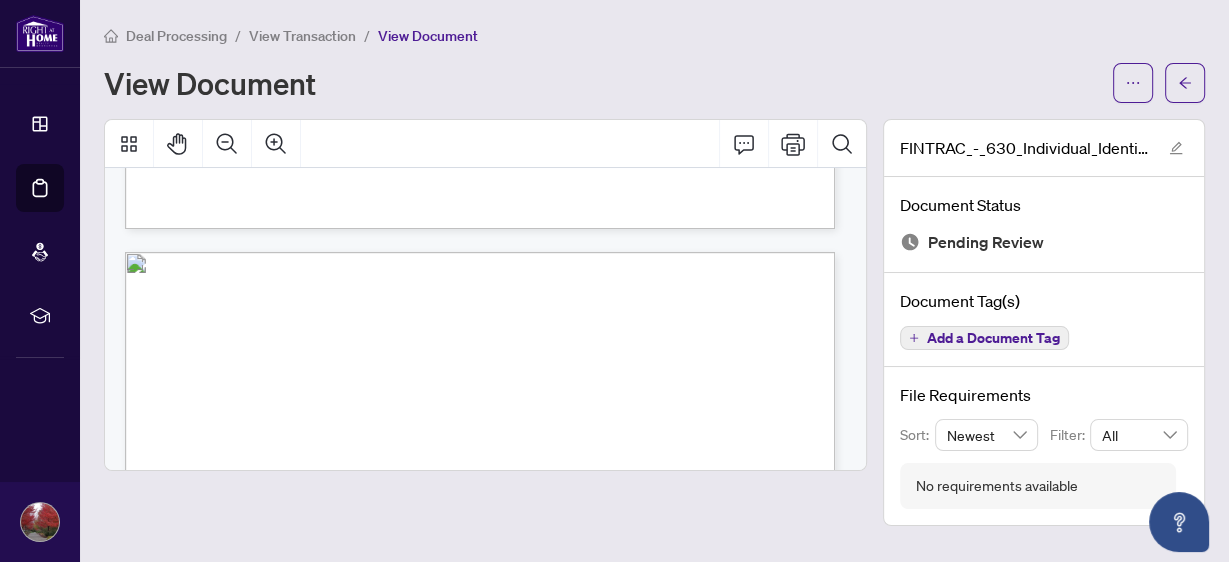 scroll, scrollTop: 880, scrollLeft: 0, axis: vertical 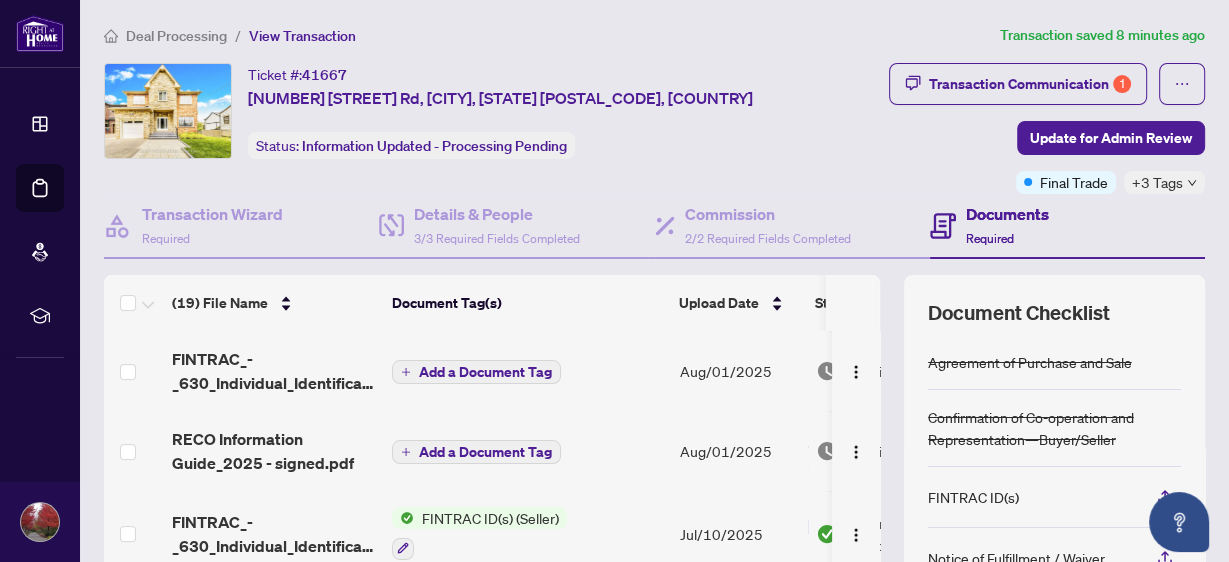 click on "Documents" at bounding box center (1007, 214) 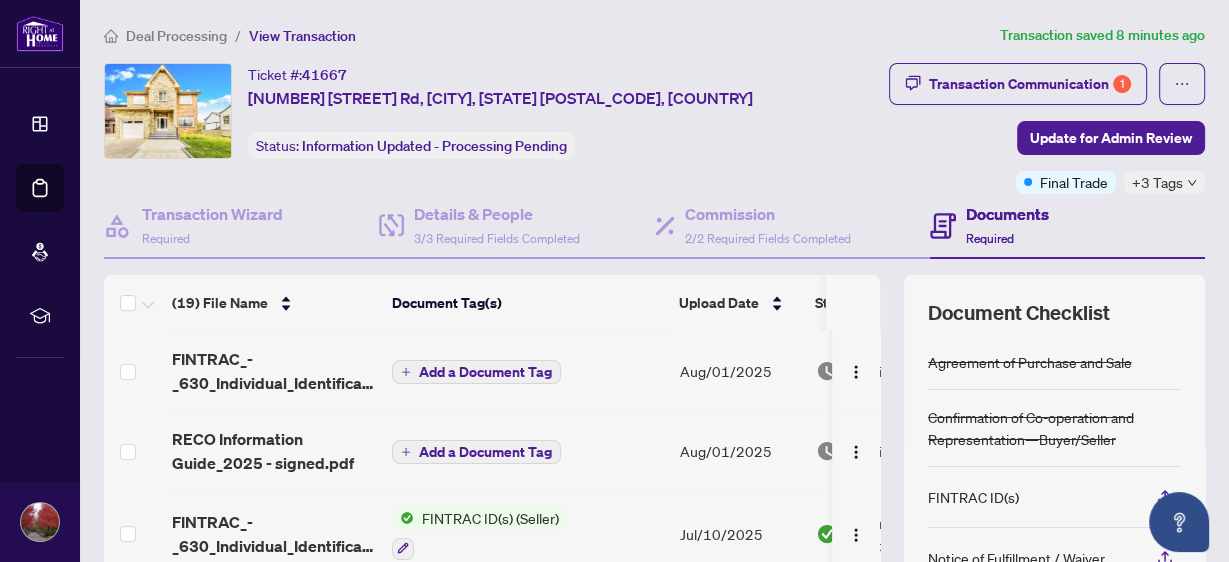 click on "Documents" at bounding box center [1007, 214] 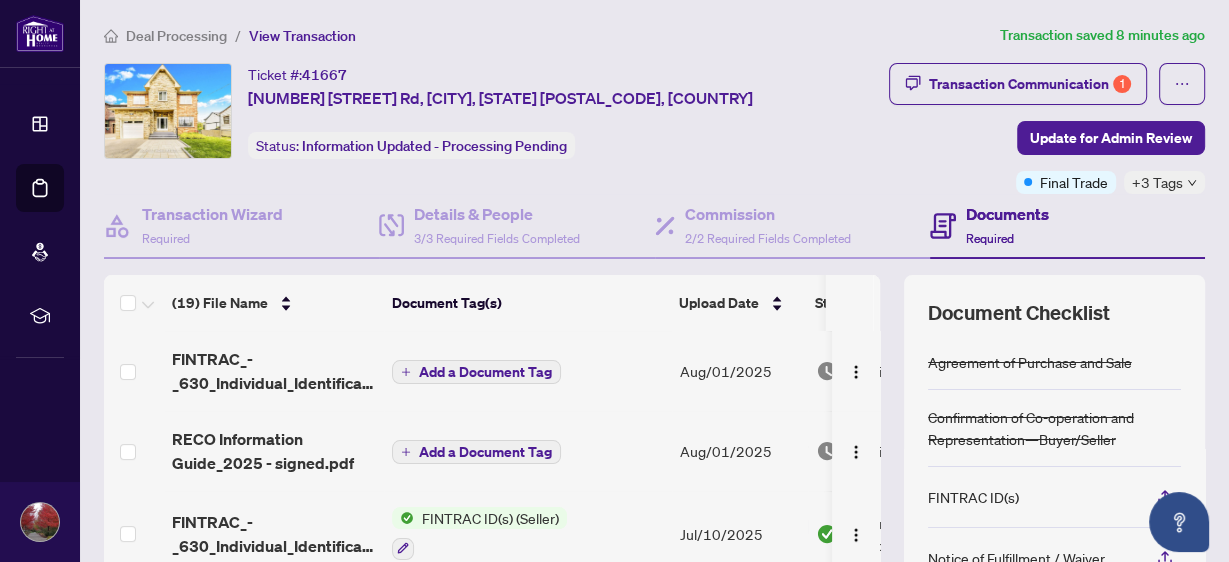 click on "Required" at bounding box center [990, 238] 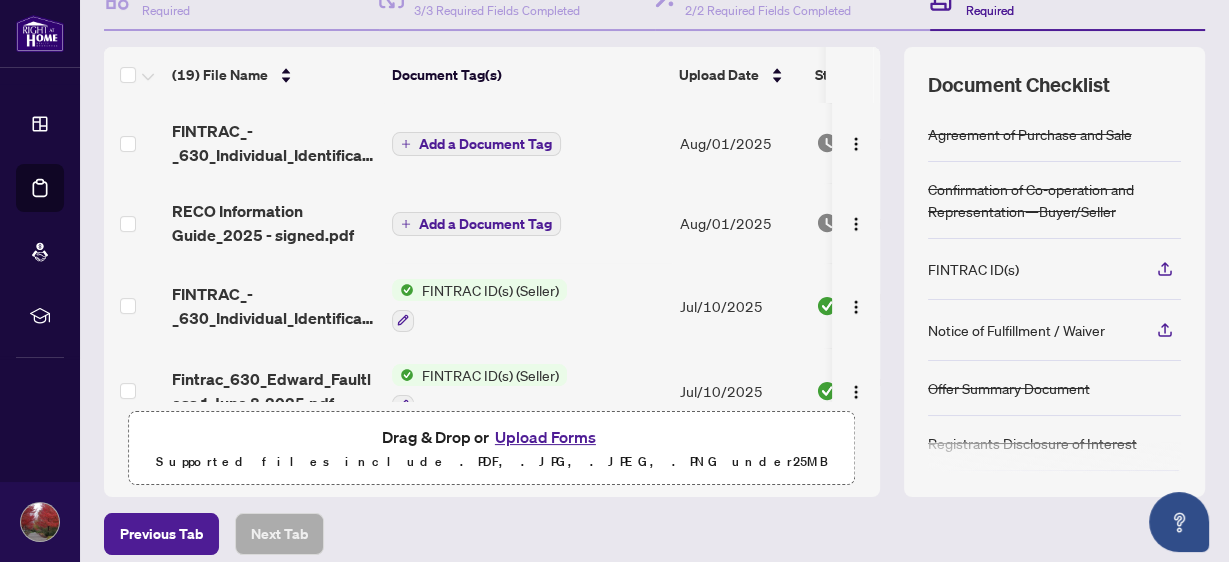scroll, scrollTop: 240, scrollLeft: 0, axis: vertical 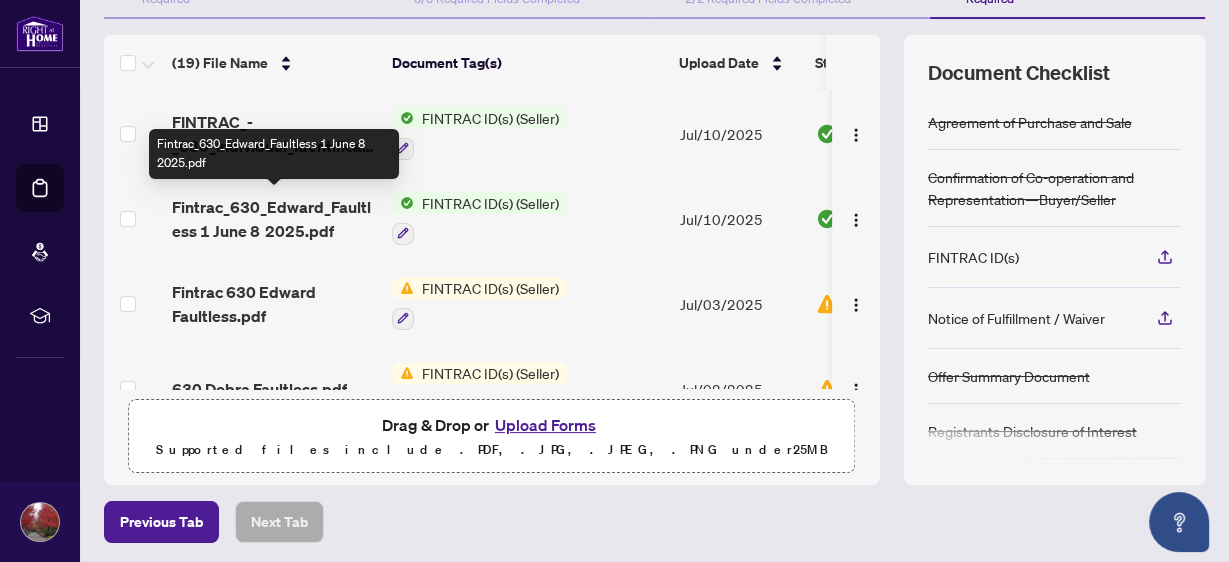 click on "Fintrac_630_Edward_Faultless 1 June 8 2025.pdf" at bounding box center [274, 219] 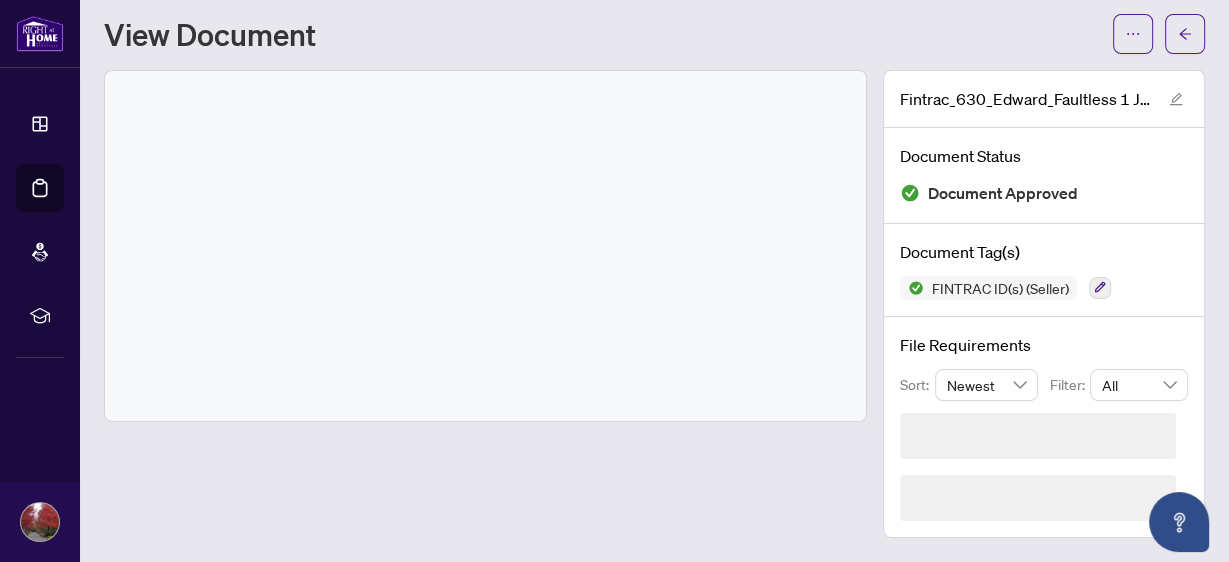 scroll, scrollTop: 0, scrollLeft: 0, axis: both 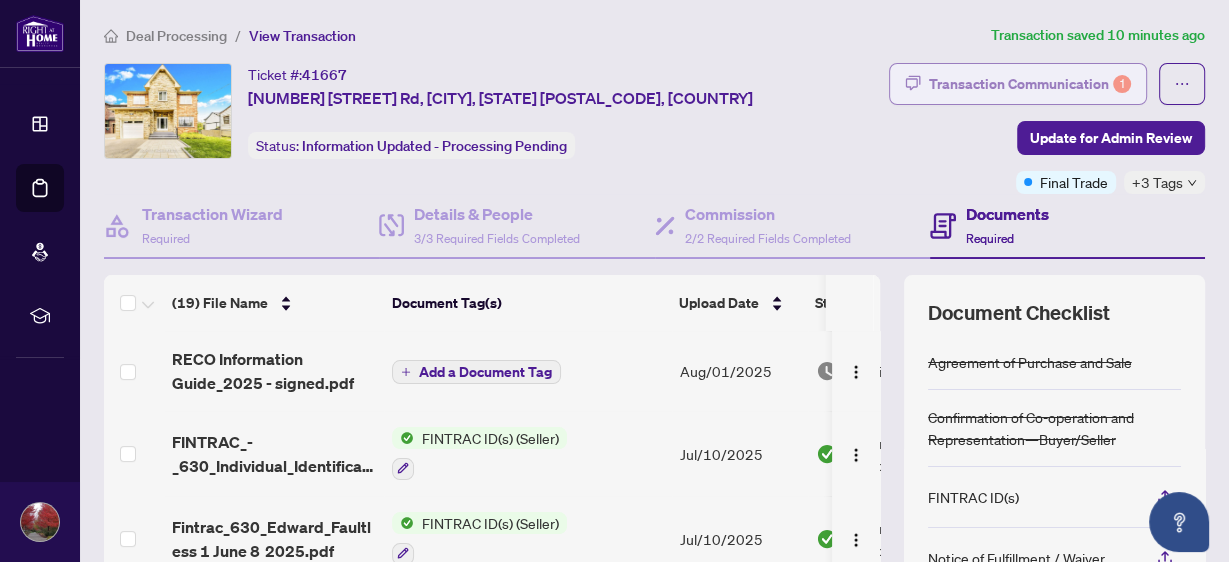click on "Transaction Communication 1" at bounding box center [1030, 84] 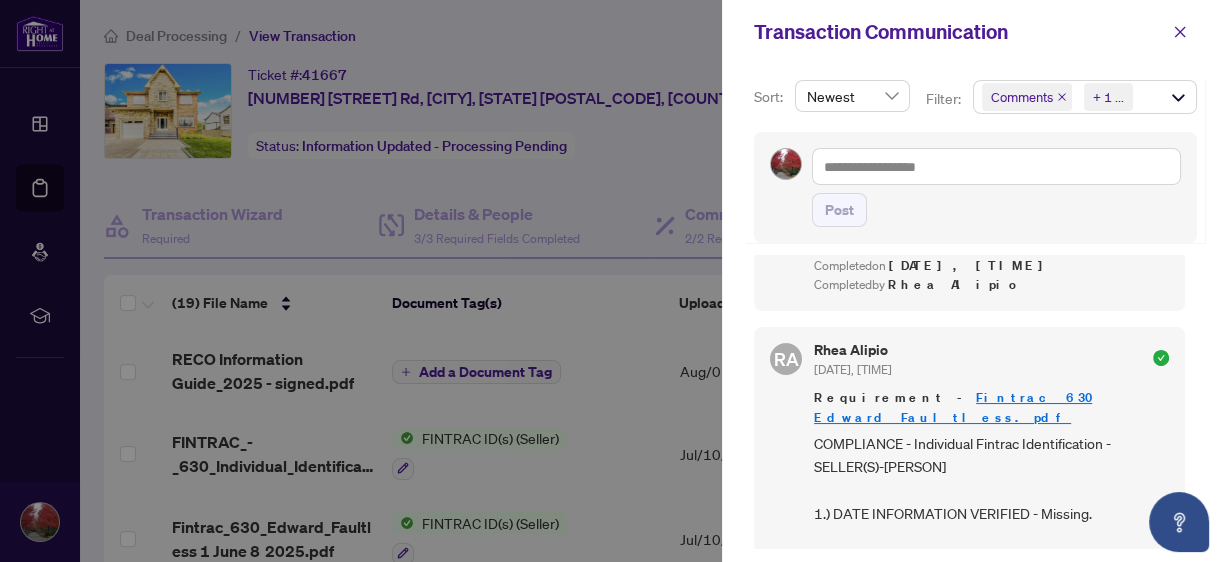 scroll, scrollTop: 320, scrollLeft: 0, axis: vertical 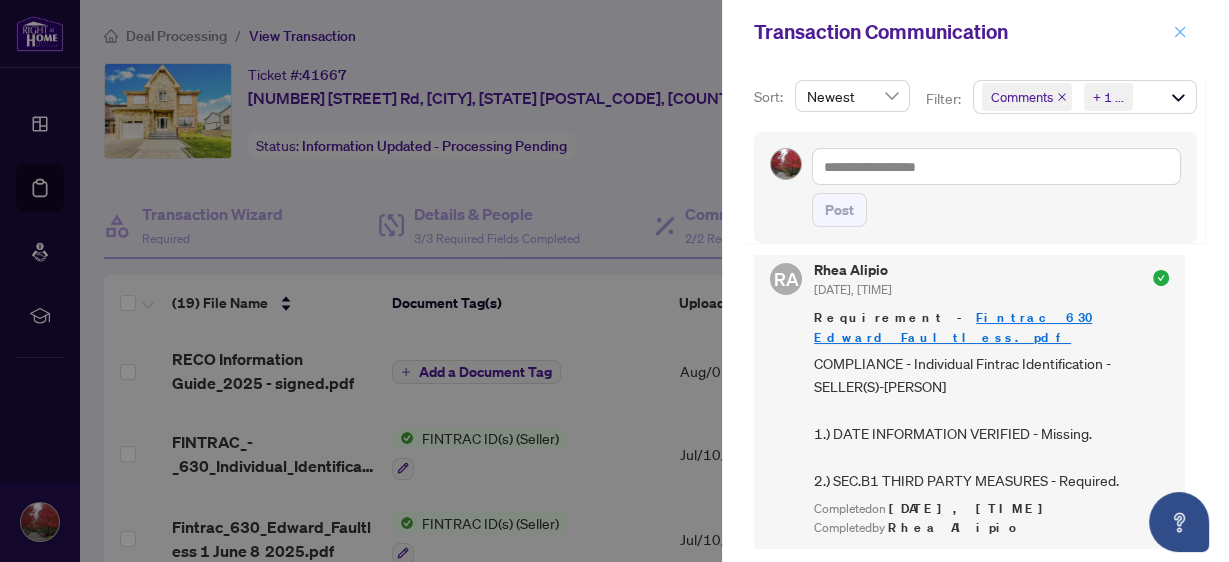 click 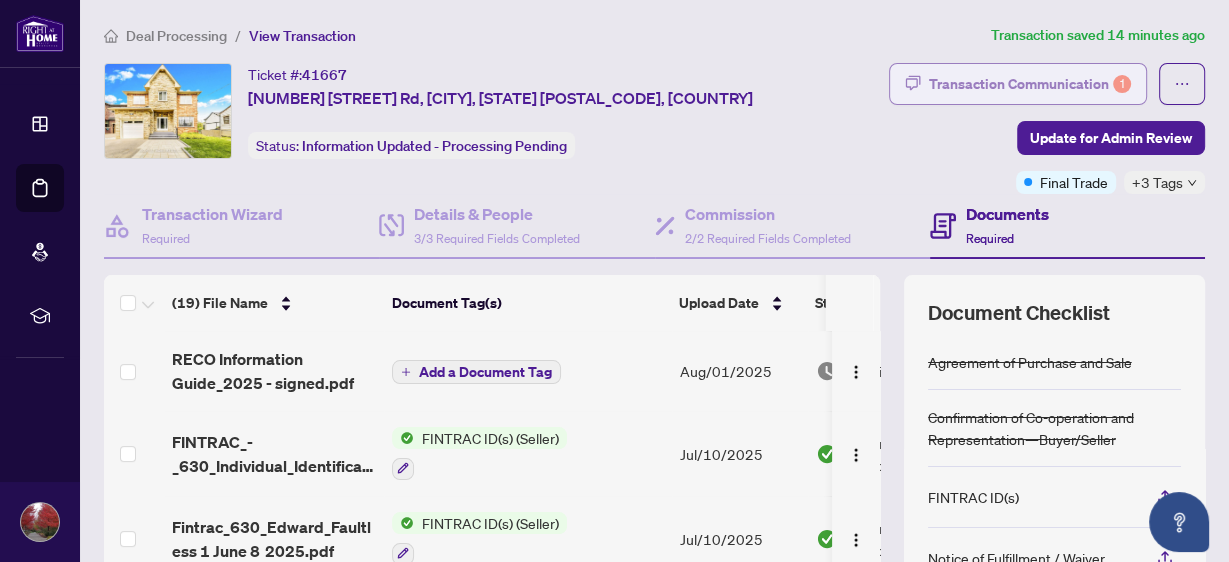 click on "Transaction Communication 1" at bounding box center (1030, 84) 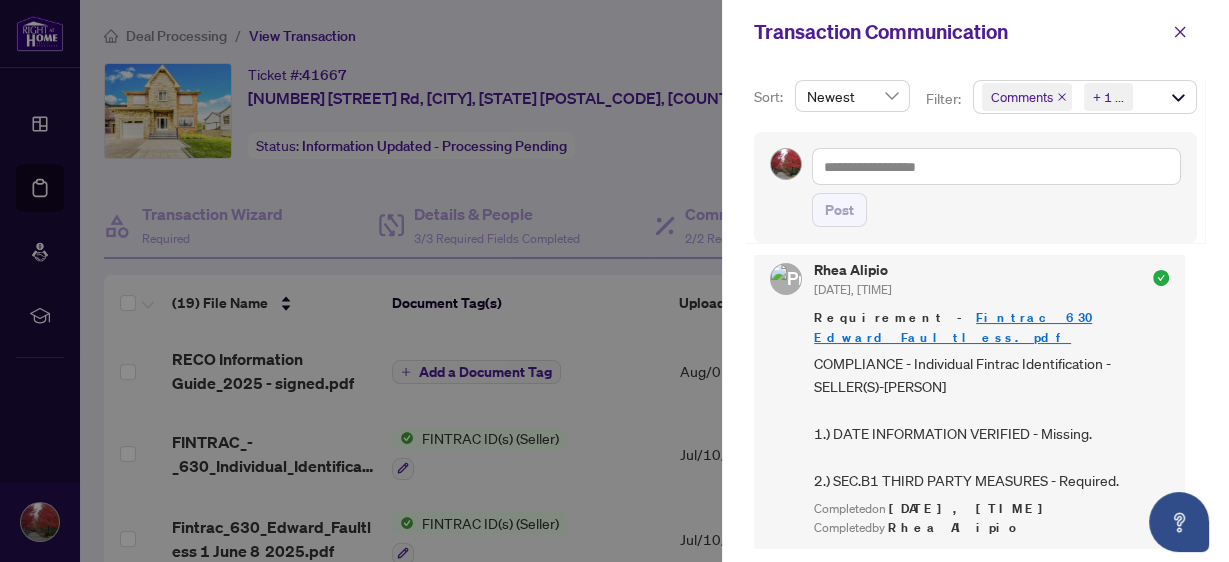 scroll, scrollTop: 0, scrollLeft: 0, axis: both 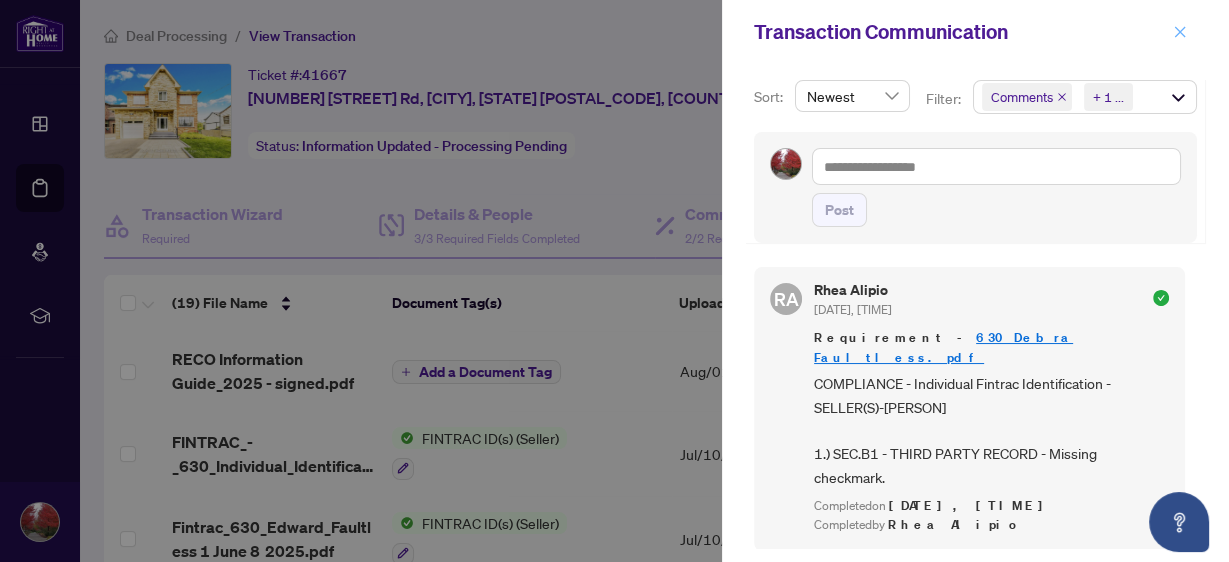 click 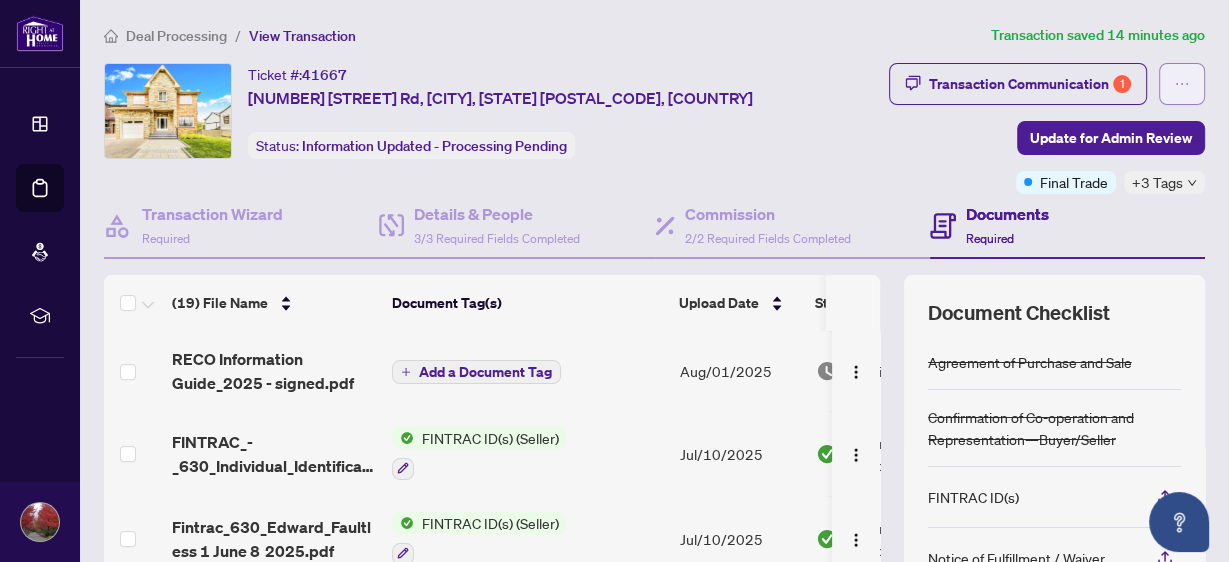 click 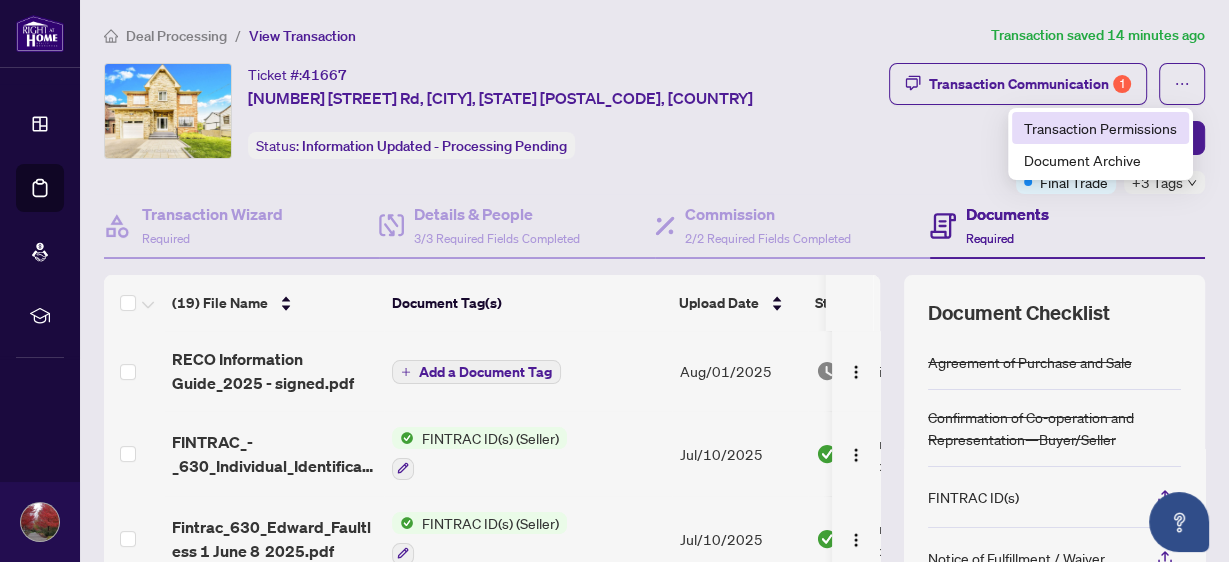 click on "Transaction Permissions" at bounding box center [1100, 128] 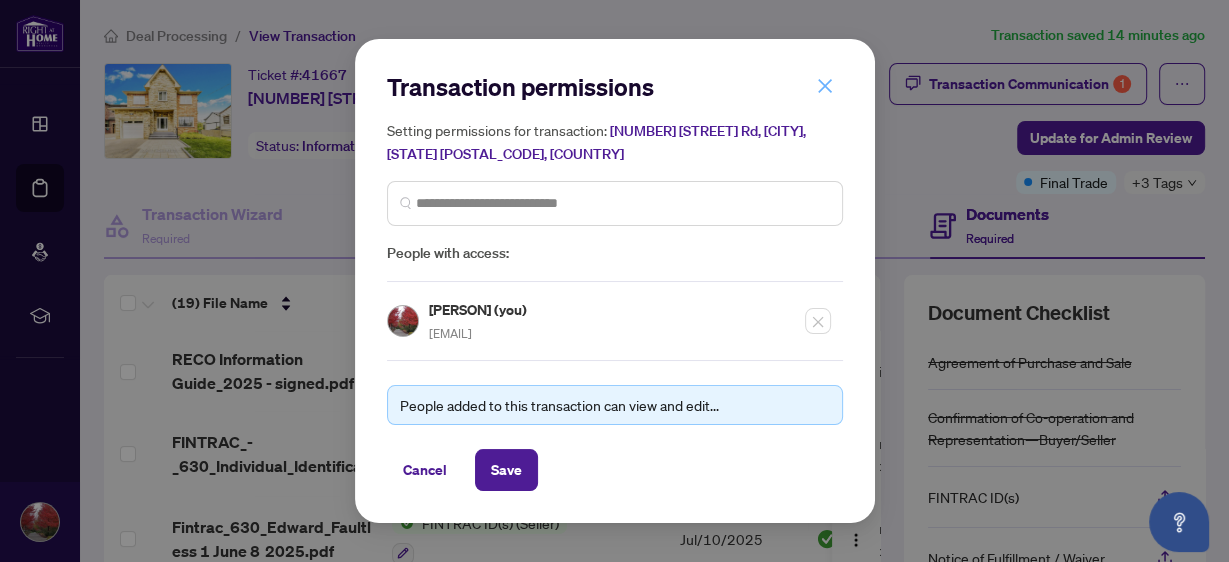click 